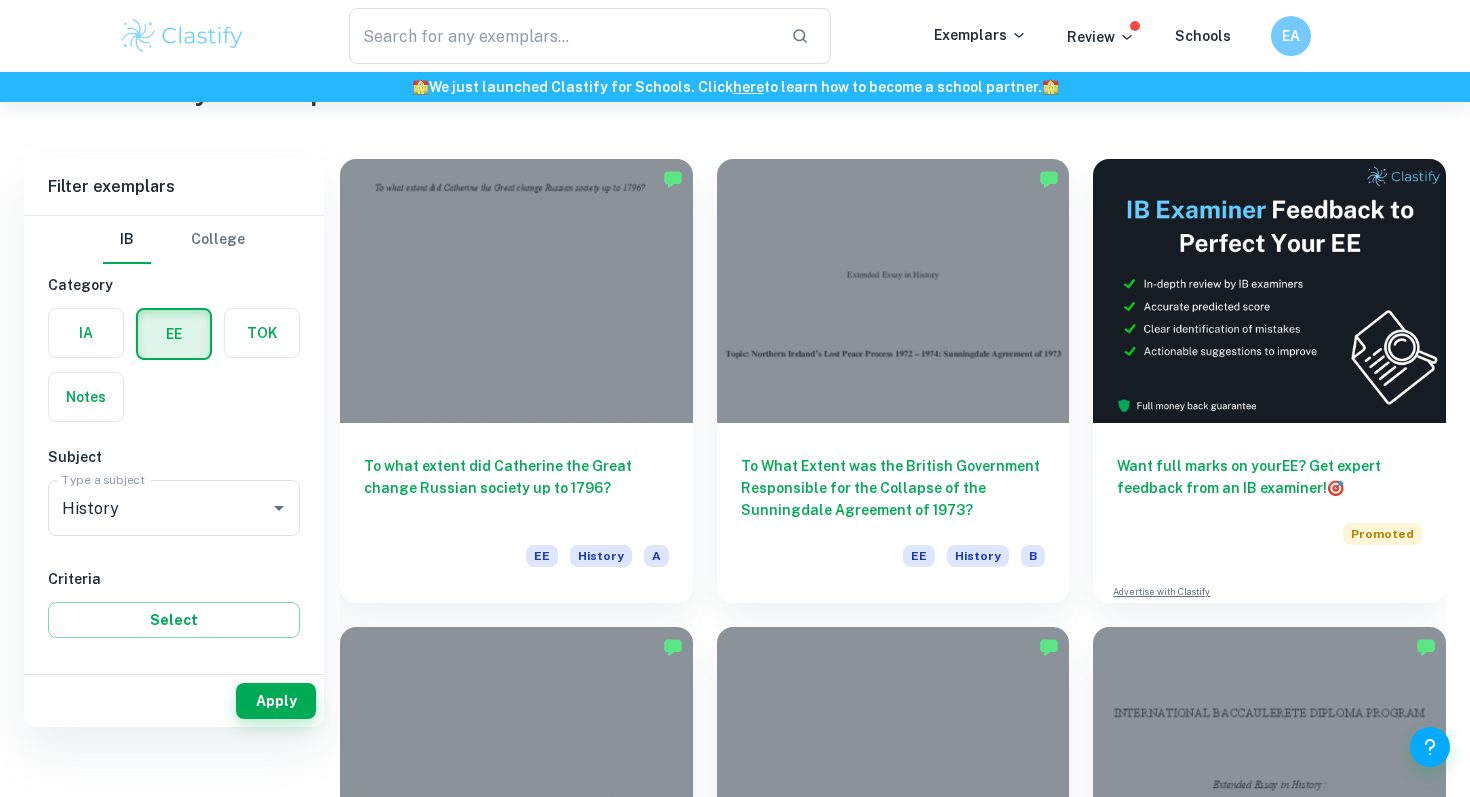 scroll, scrollTop: 0, scrollLeft: 0, axis: both 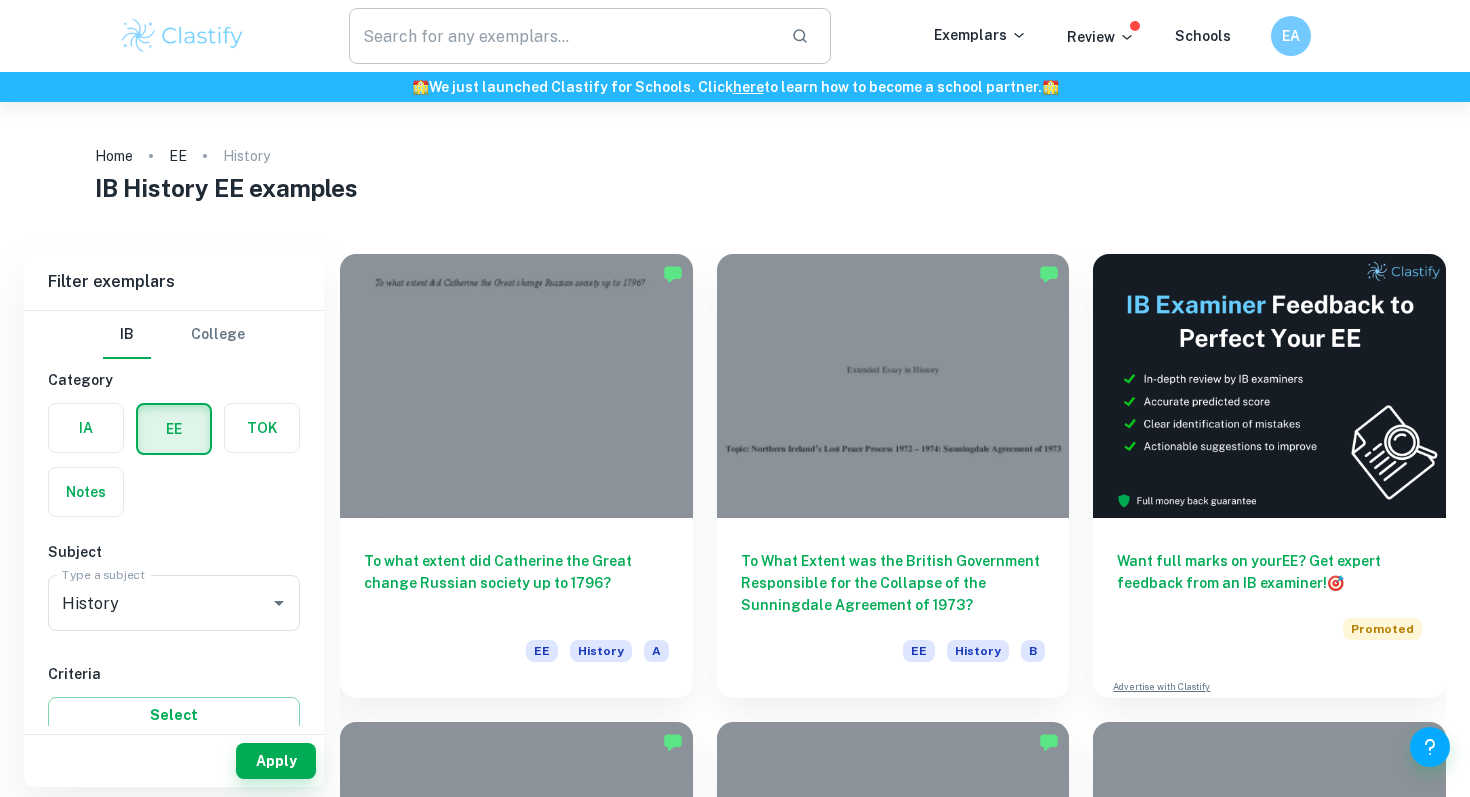 click at bounding box center [562, 36] 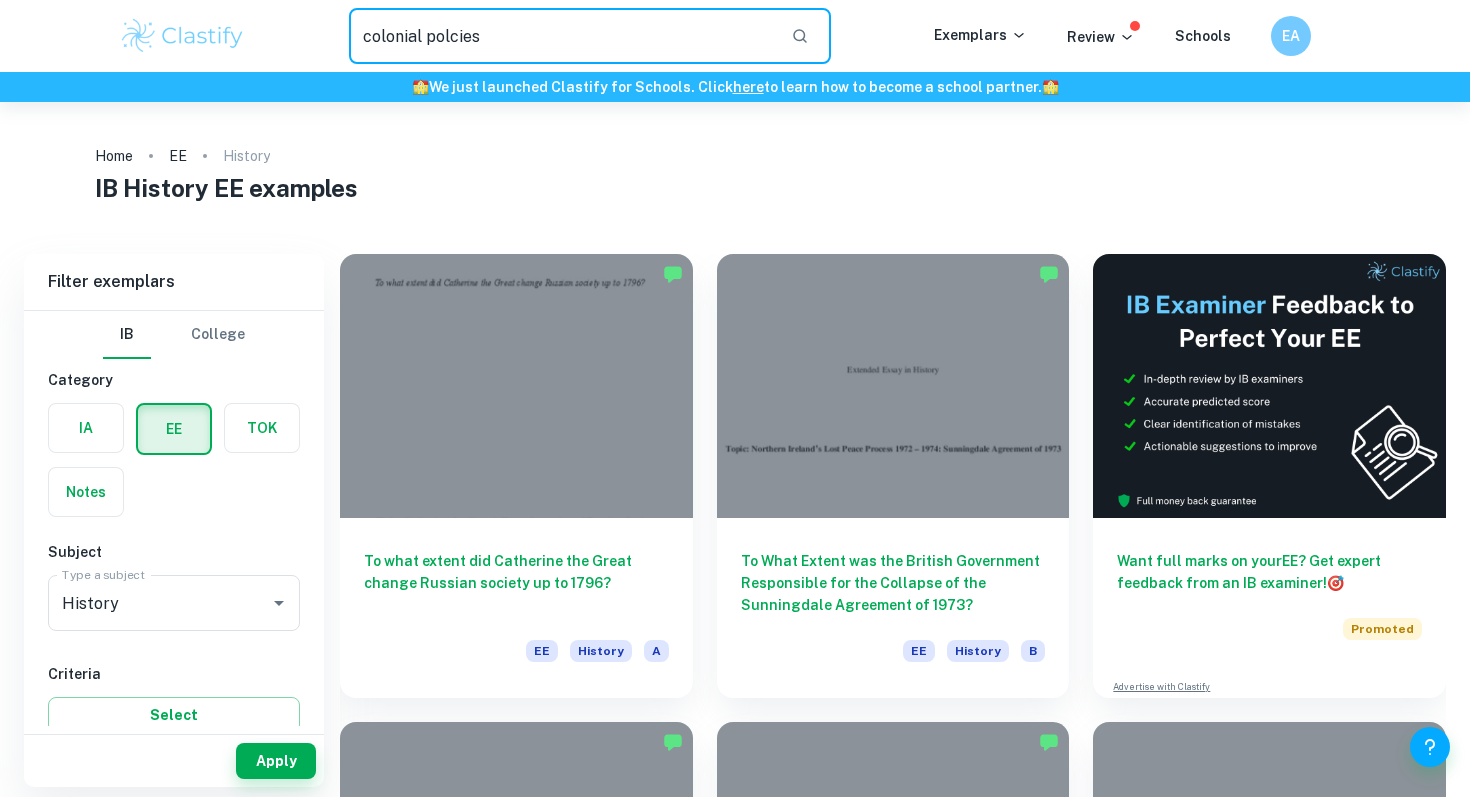 type on "colonial polcies" 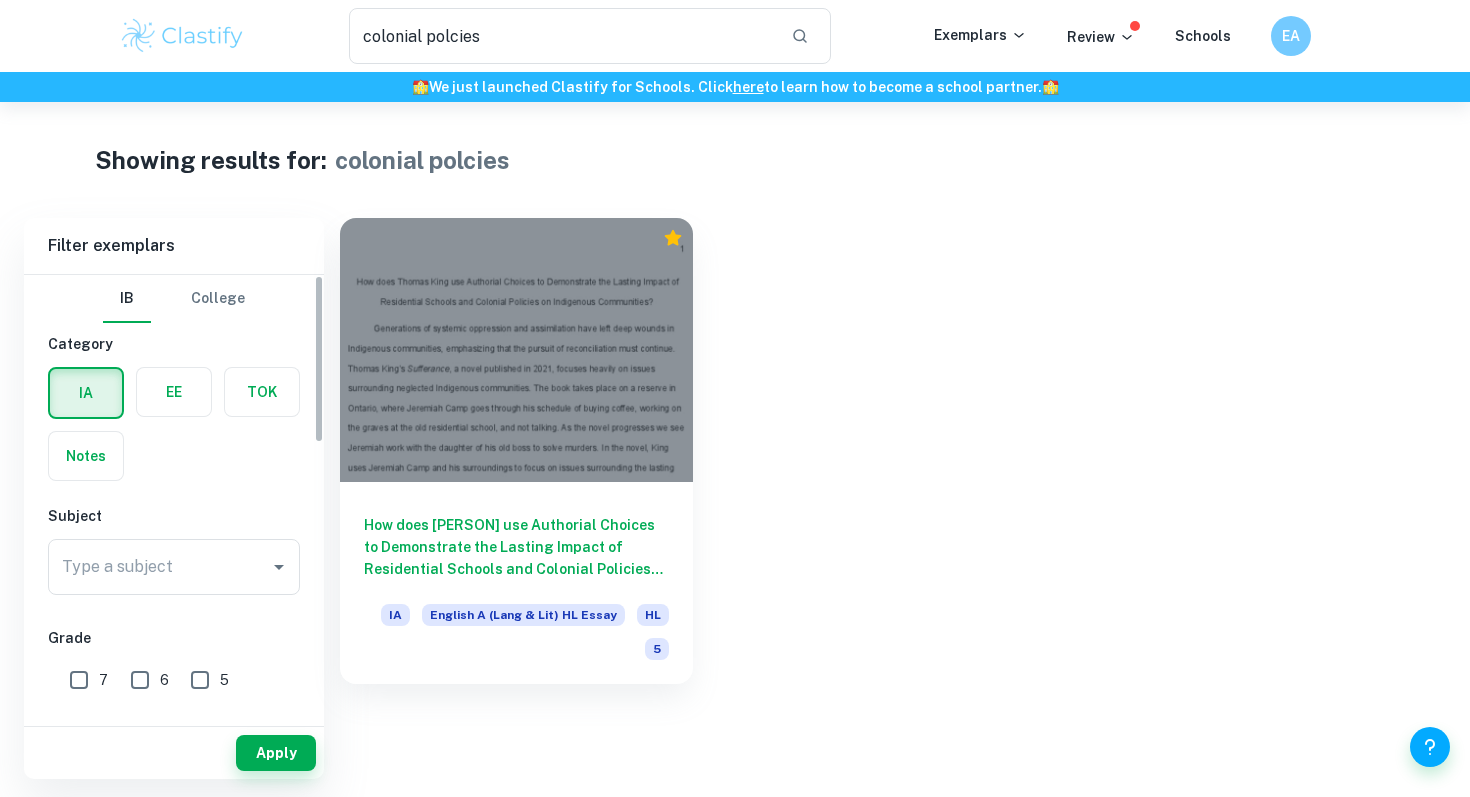 click at bounding box center (174, 392) 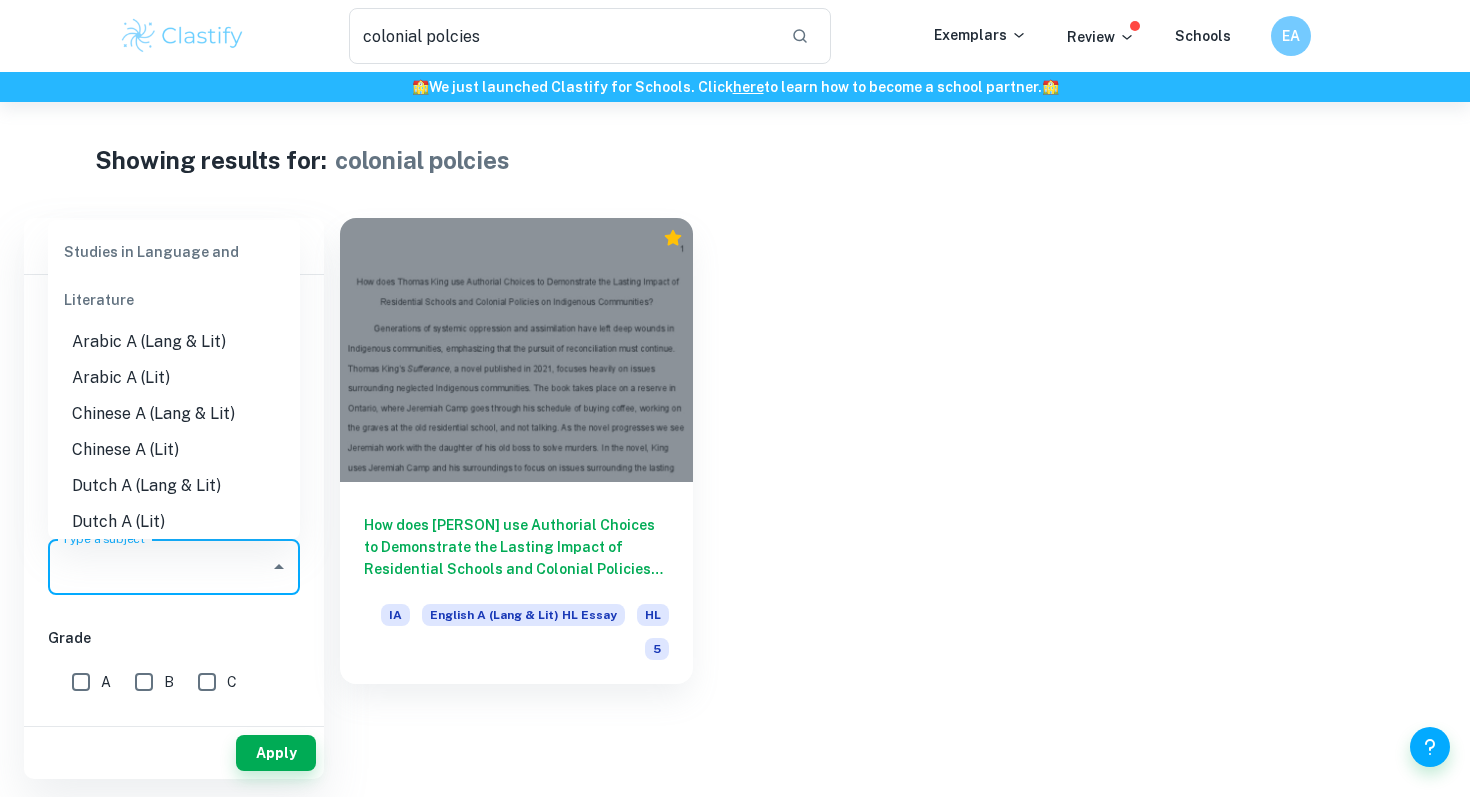 click on "Type a subject" at bounding box center [159, 567] 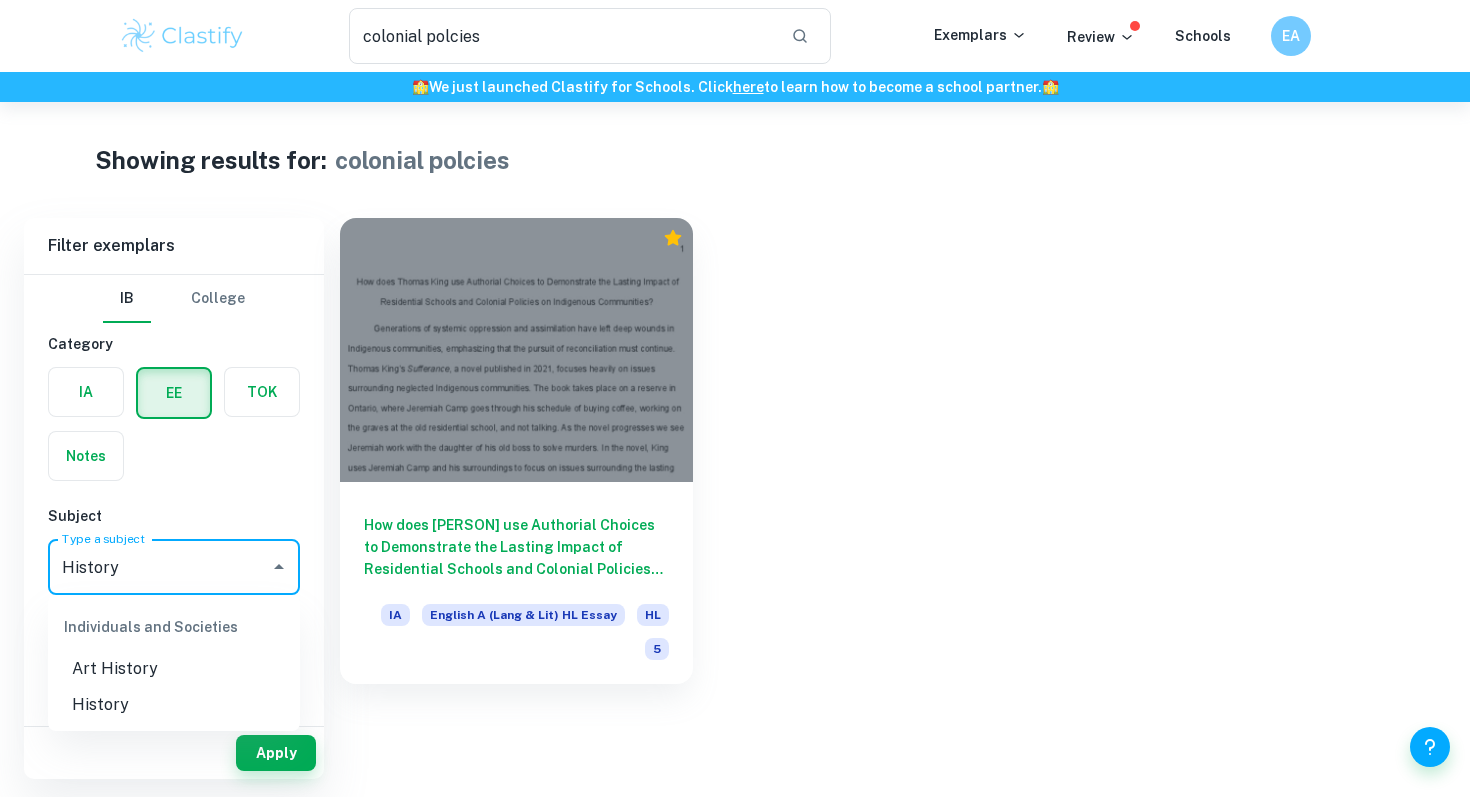 click on "History" at bounding box center [174, 705] 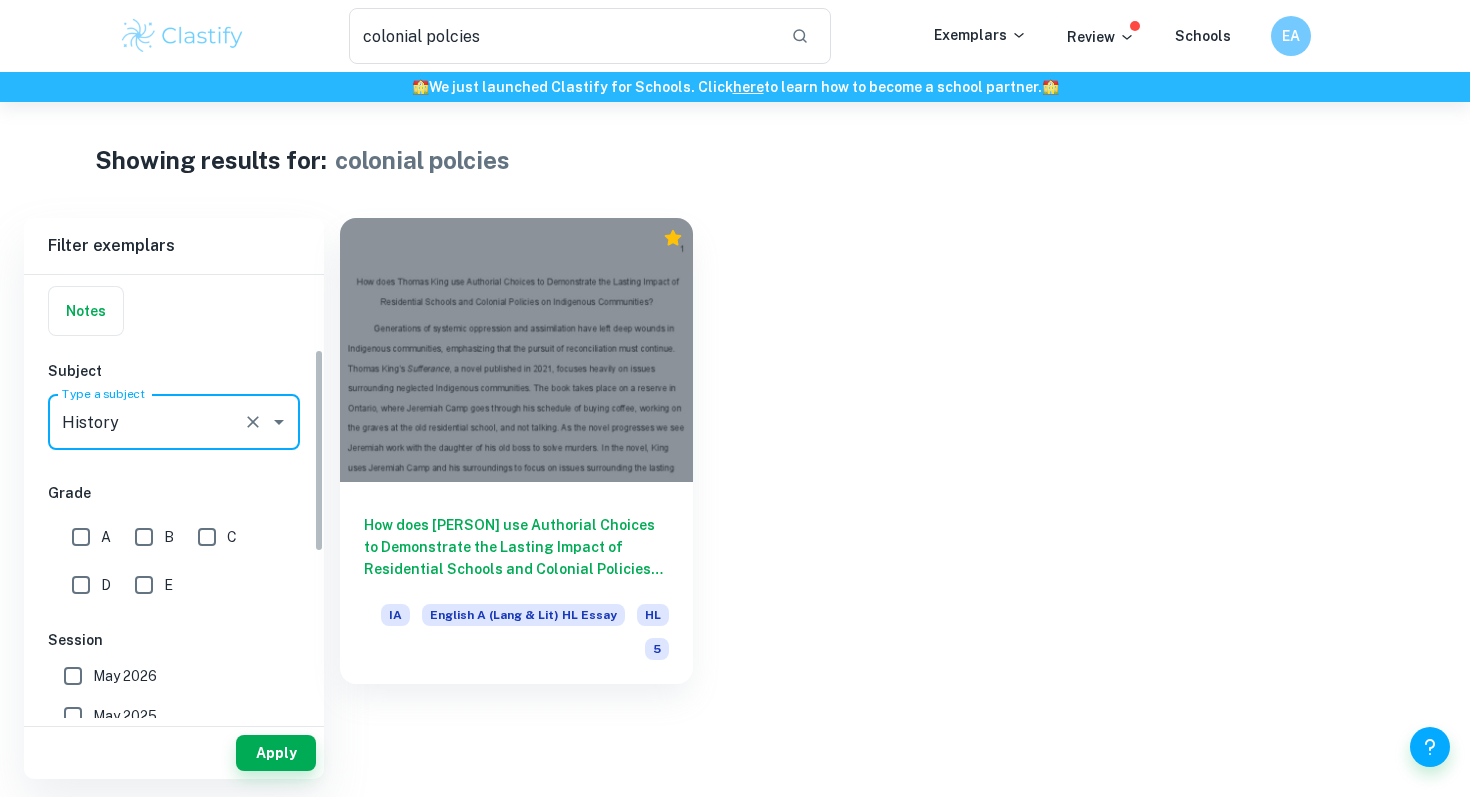 scroll, scrollTop: 162, scrollLeft: 0, axis: vertical 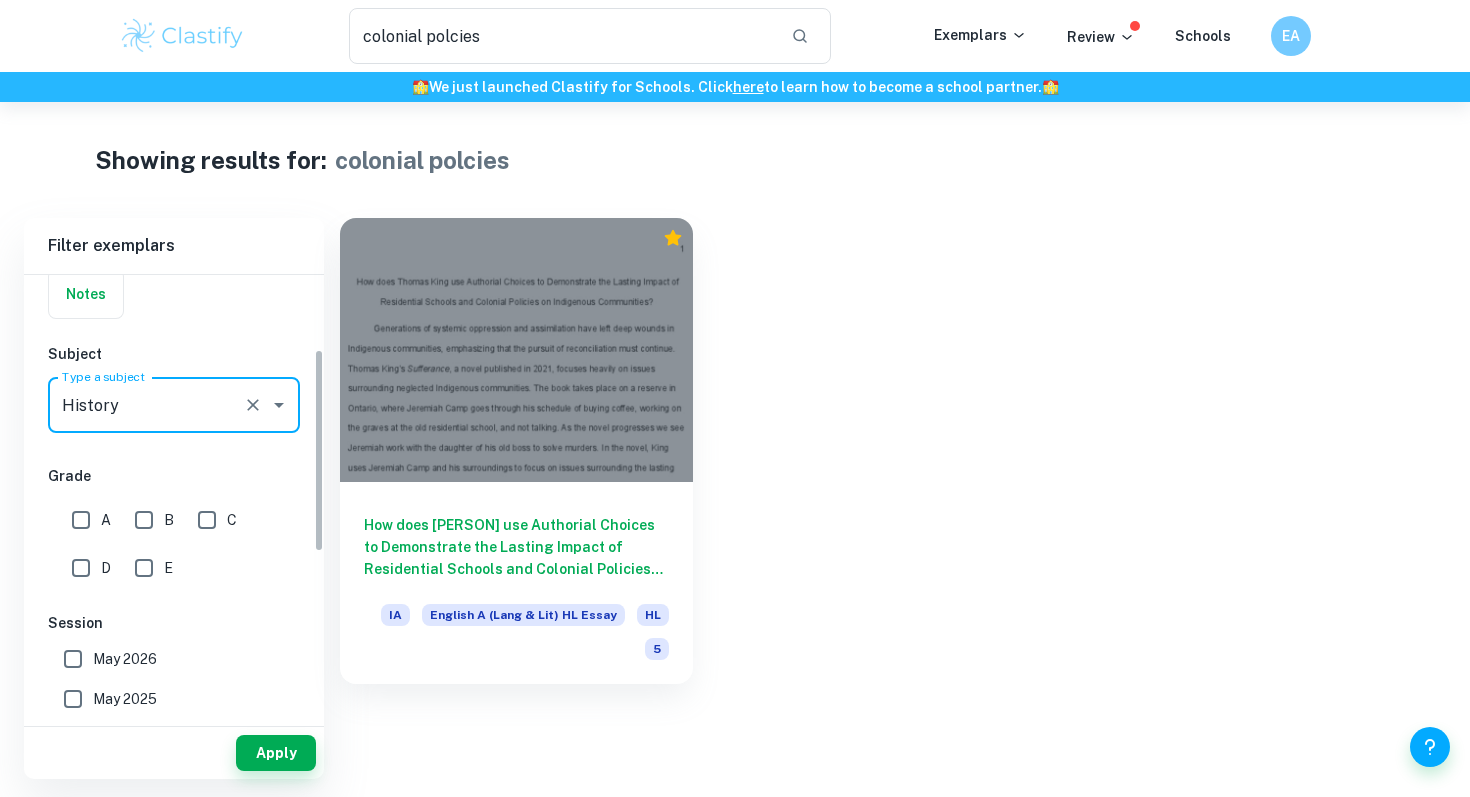 type on "History" 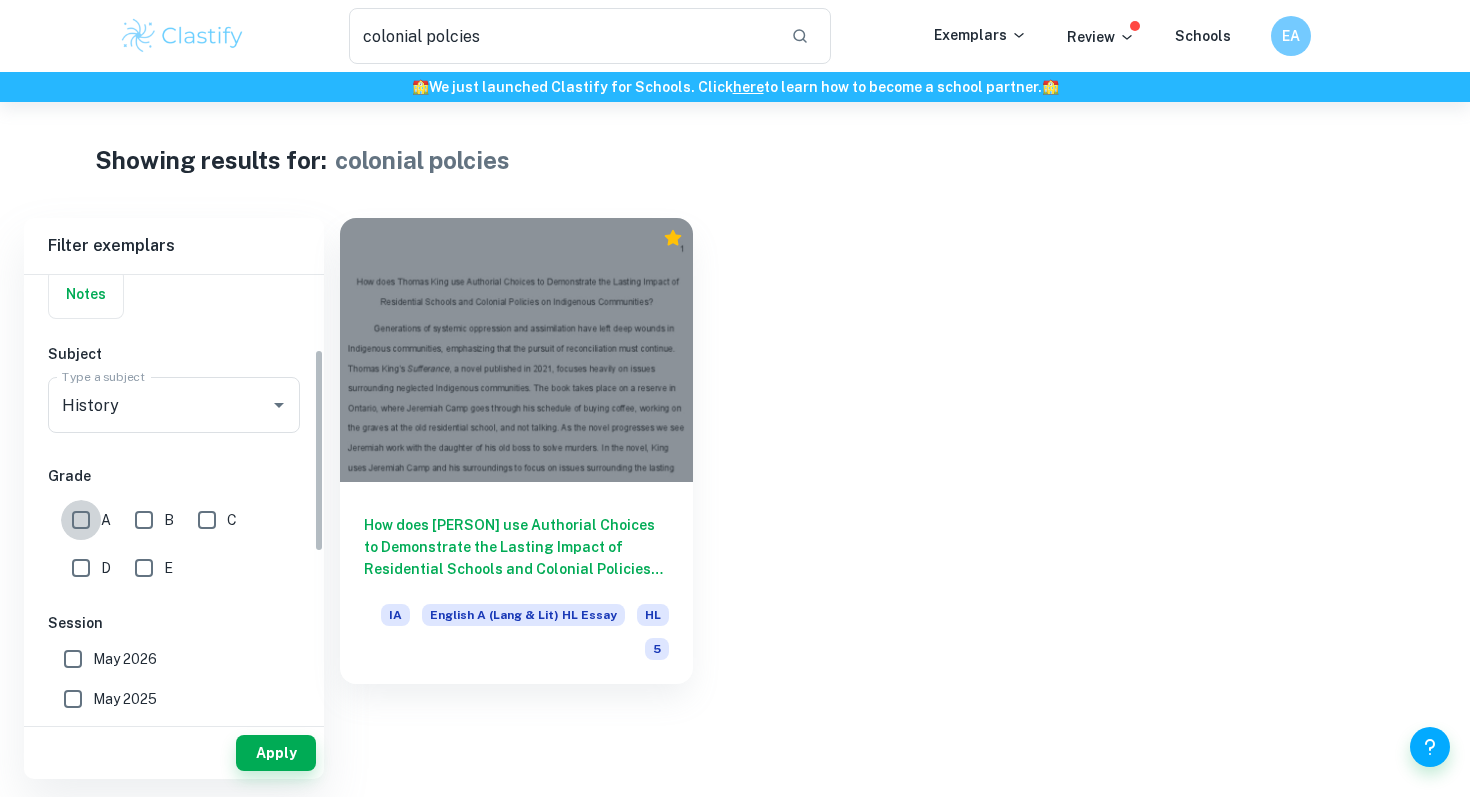 click on "A" at bounding box center [81, 520] 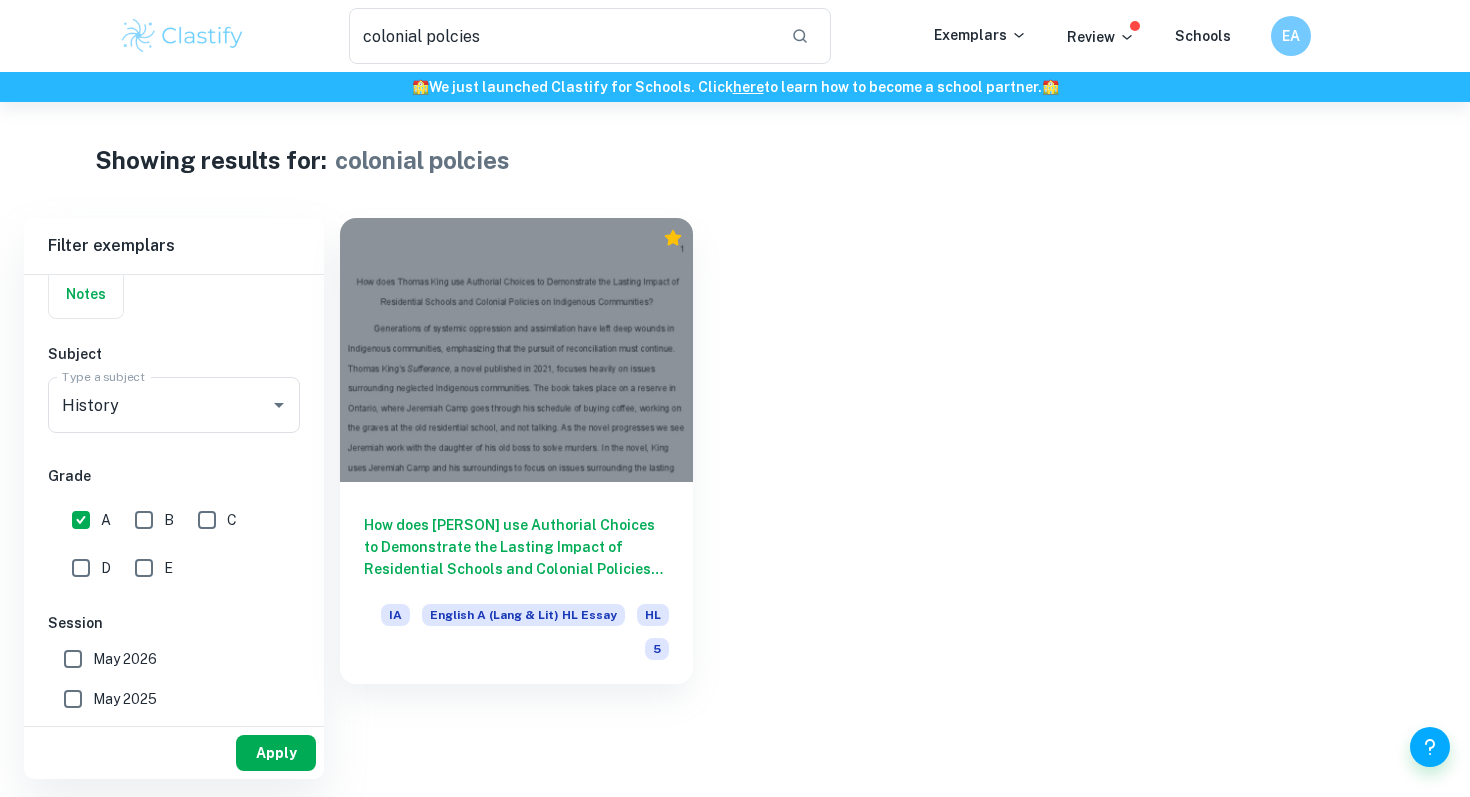 click on "Apply" at bounding box center (276, 753) 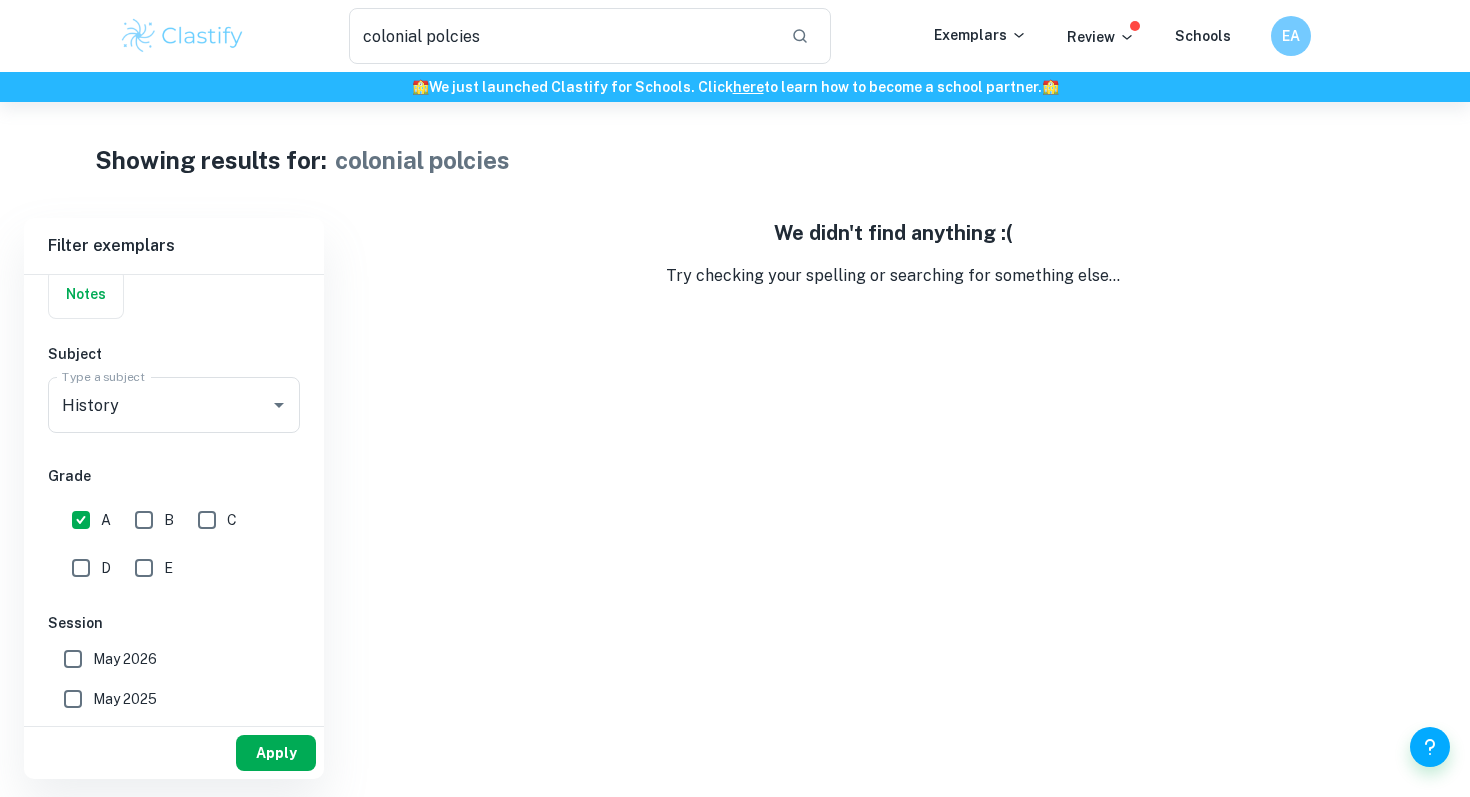 click on "Apply" at bounding box center (276, 753) 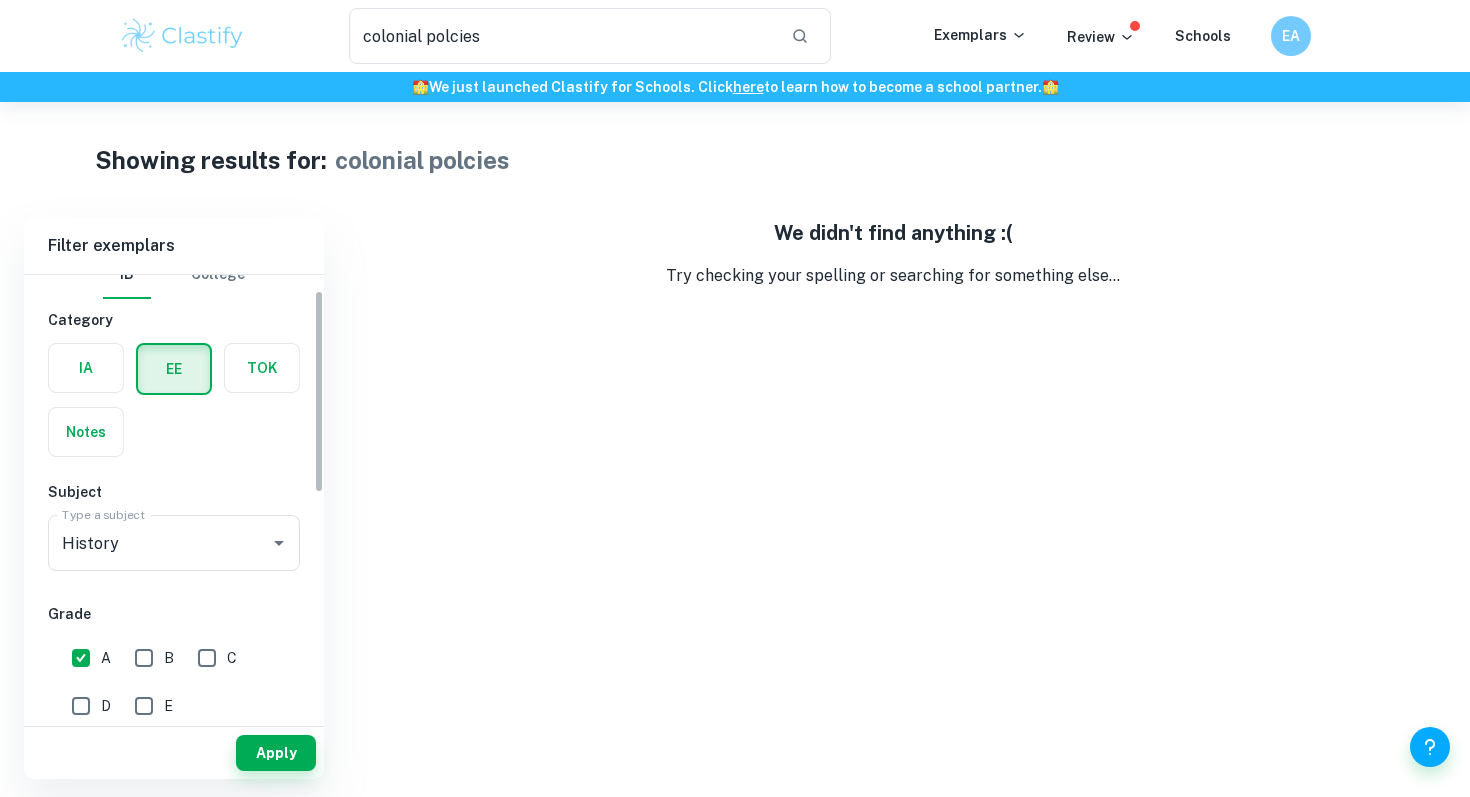 scroll, scrollTop: 22, scrollLeft: 0, axis: vertical 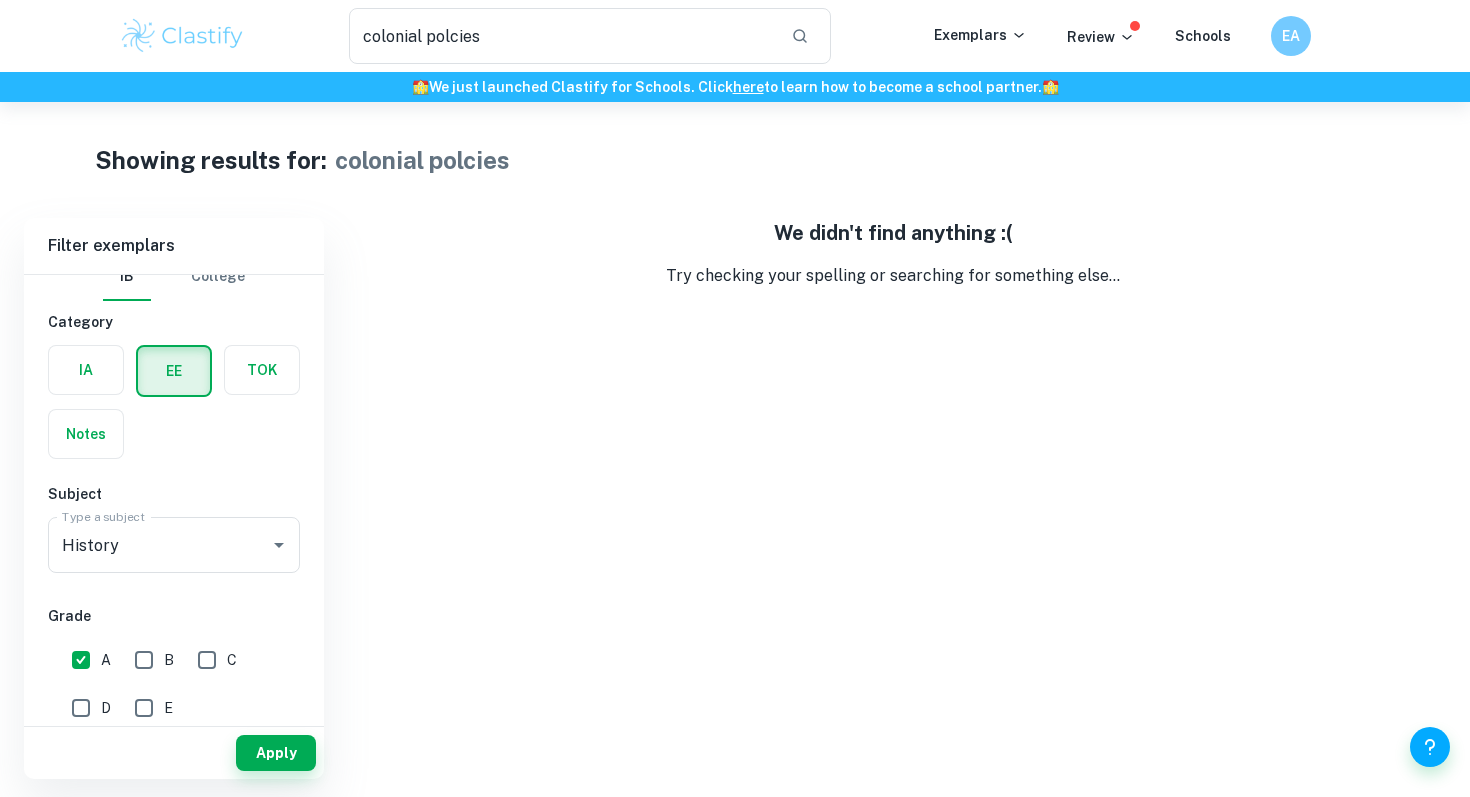 click on "A" at bounding box center (81, 660) 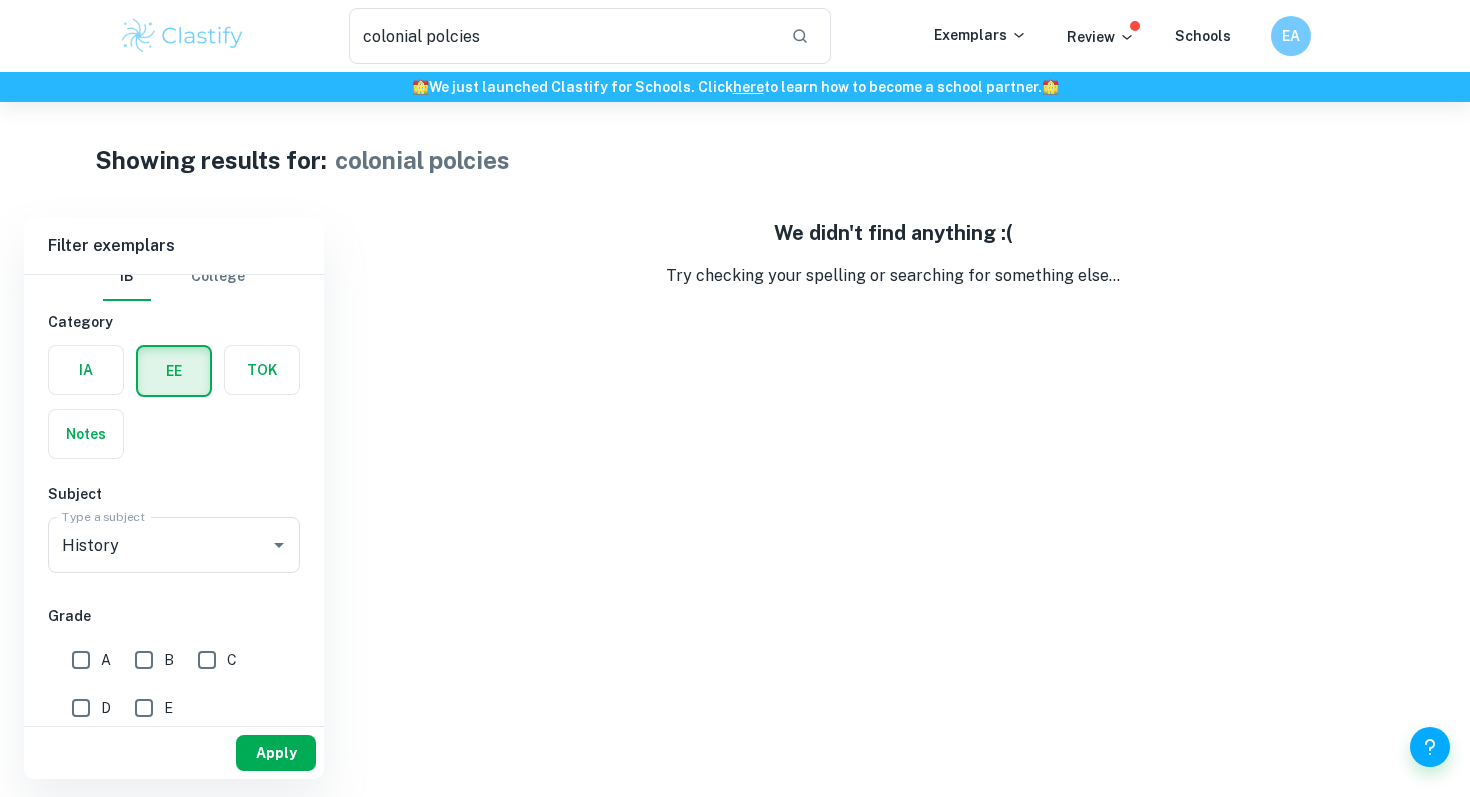 click on "Apply" at bounding box center [276, 753] 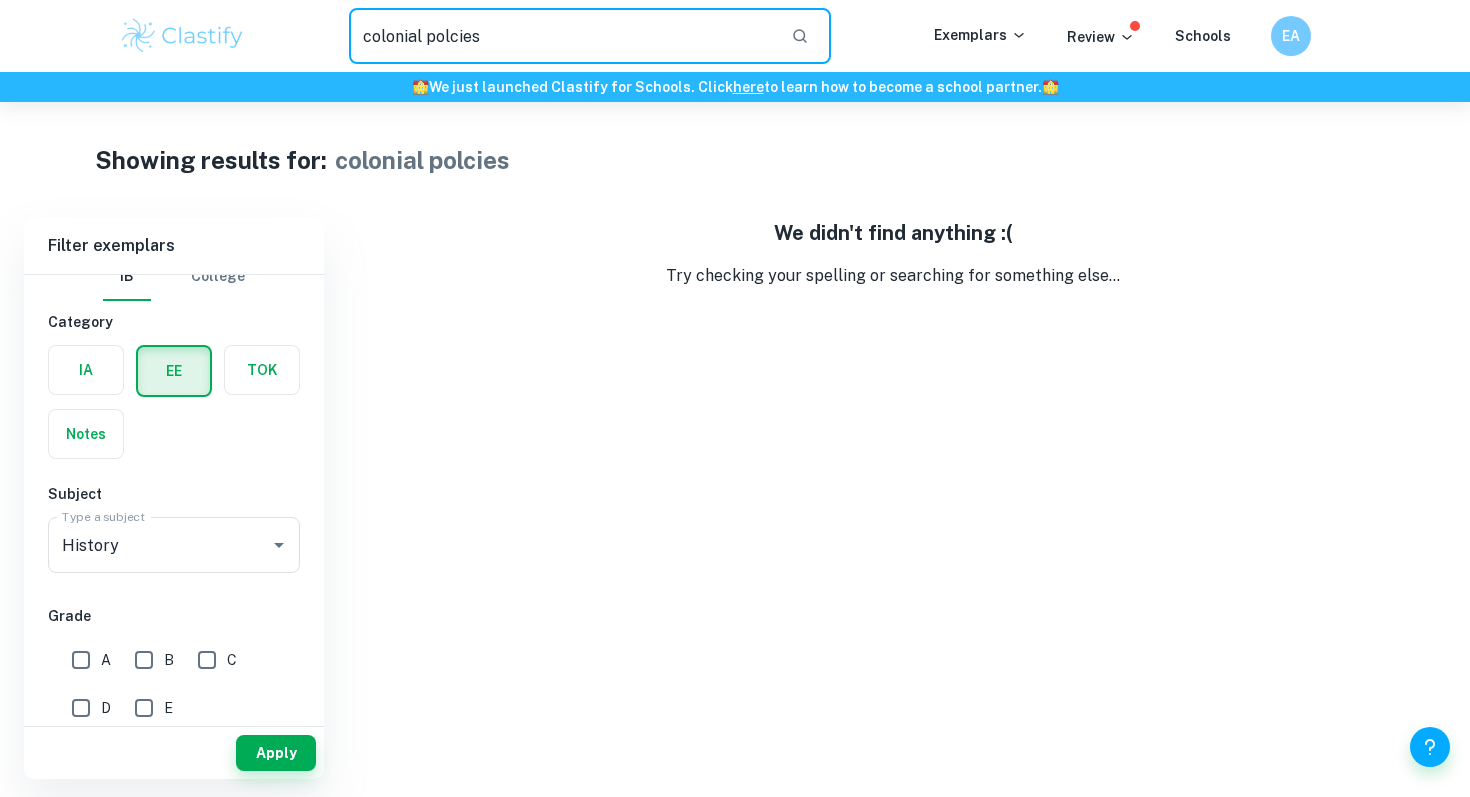 drag, startPoint x: 497, startPoint y: 45, endPoint x: 232, endPoint y: 24, distance: 265.83078 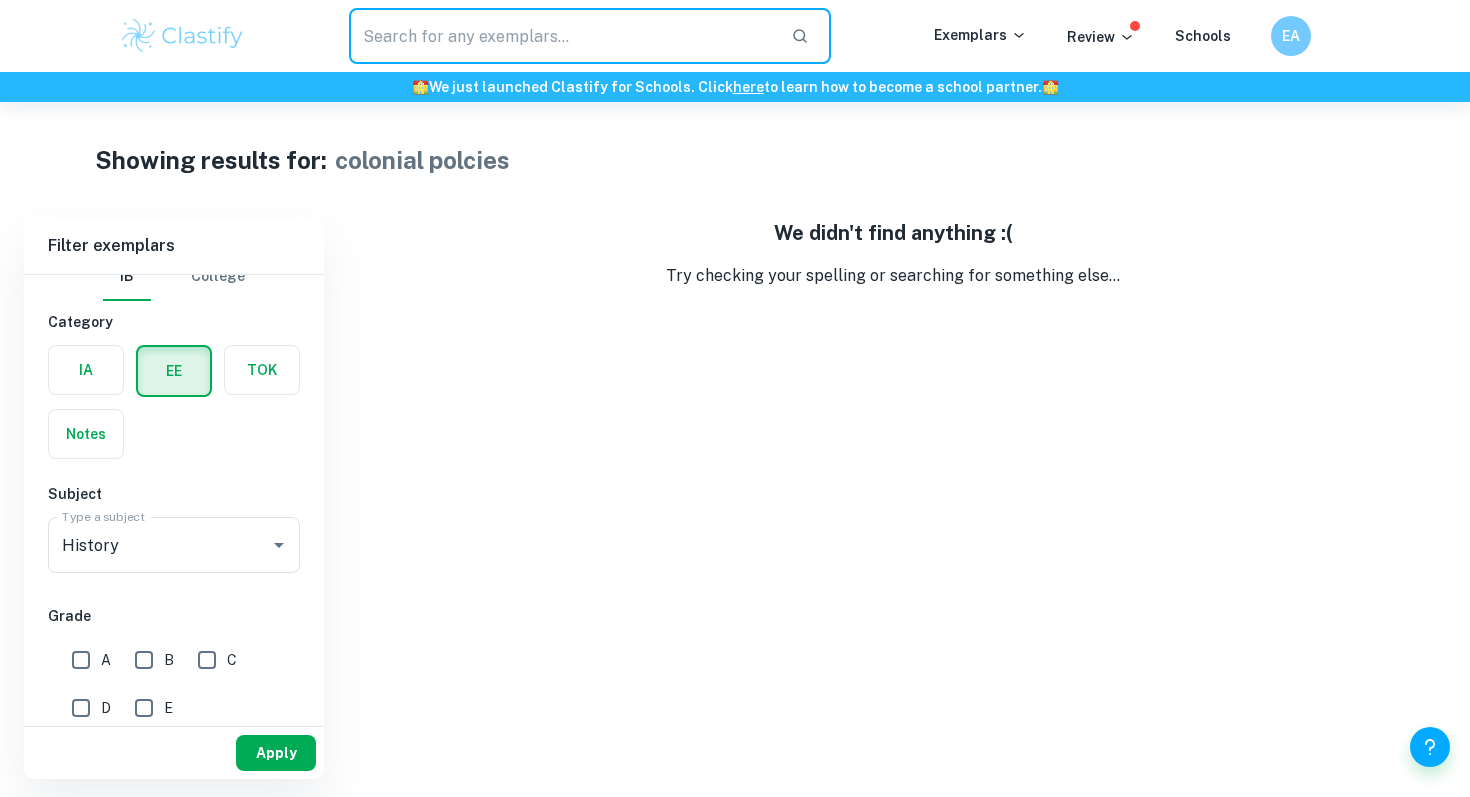 click on "Apply" at bounding box center (276, 753) 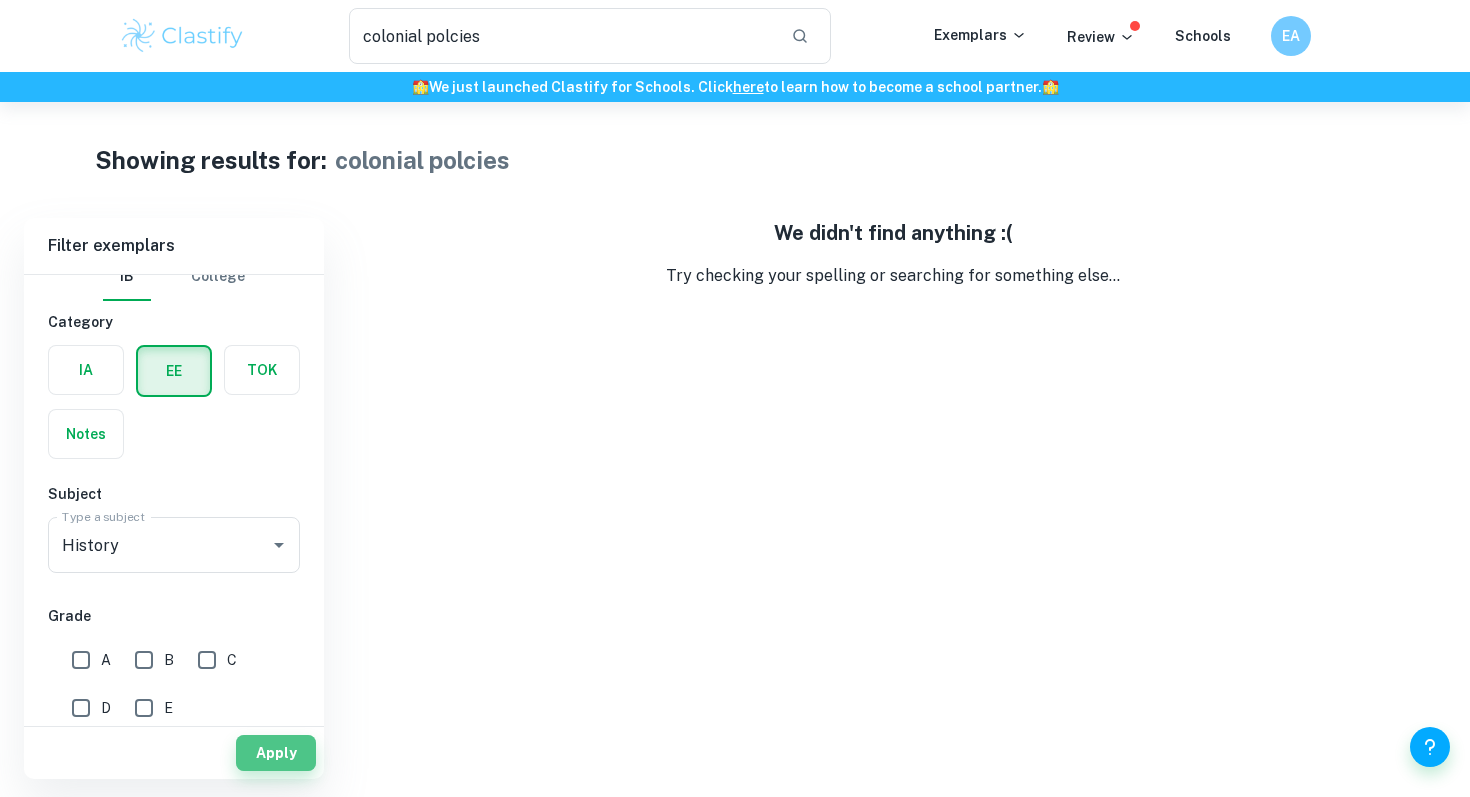 click on "Apply" at bounding box center [276, 753] 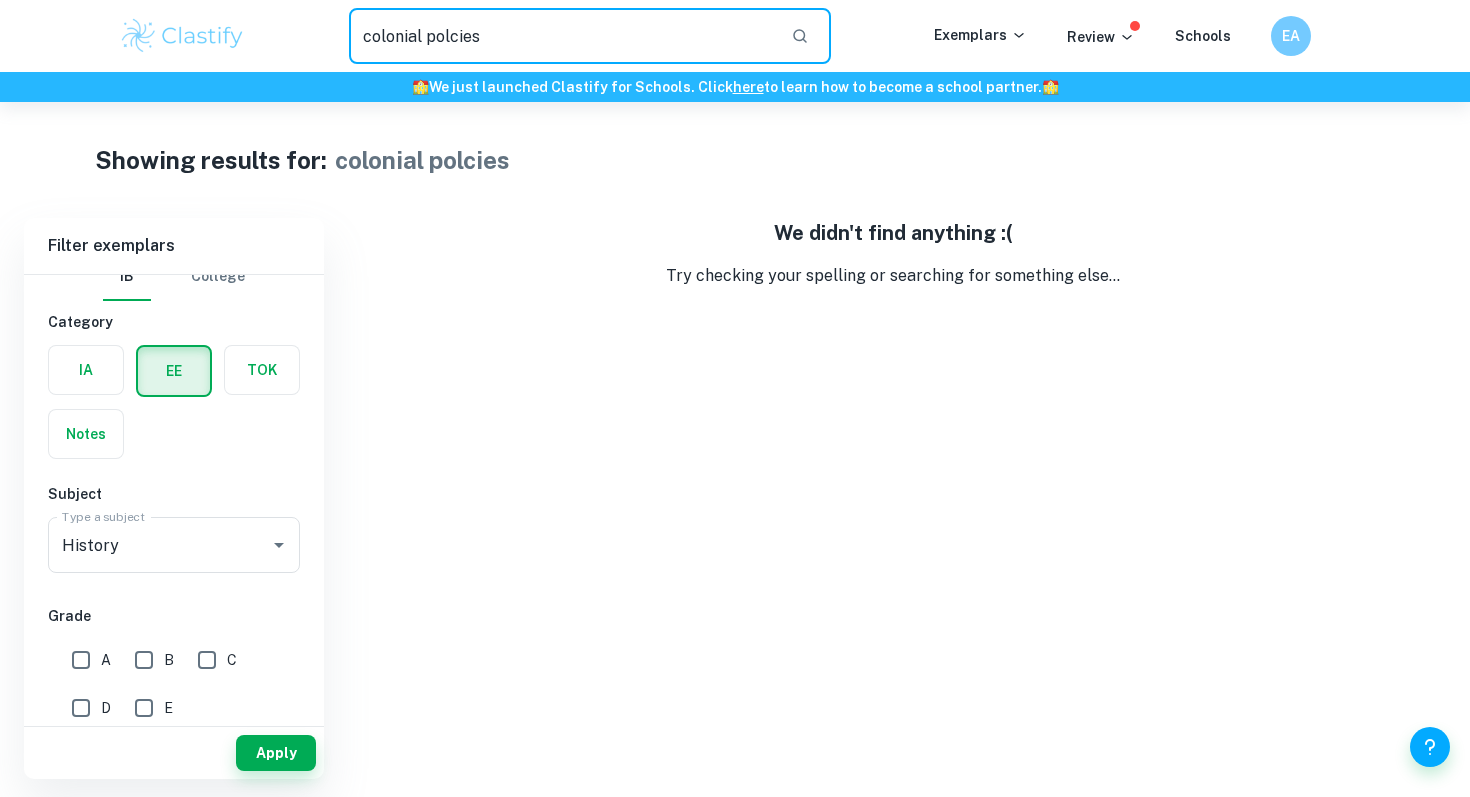 drag, startPoint x: 504, startPoint y: 42, endPoint x: 264, endPoint y: 22, distance: 240.8319 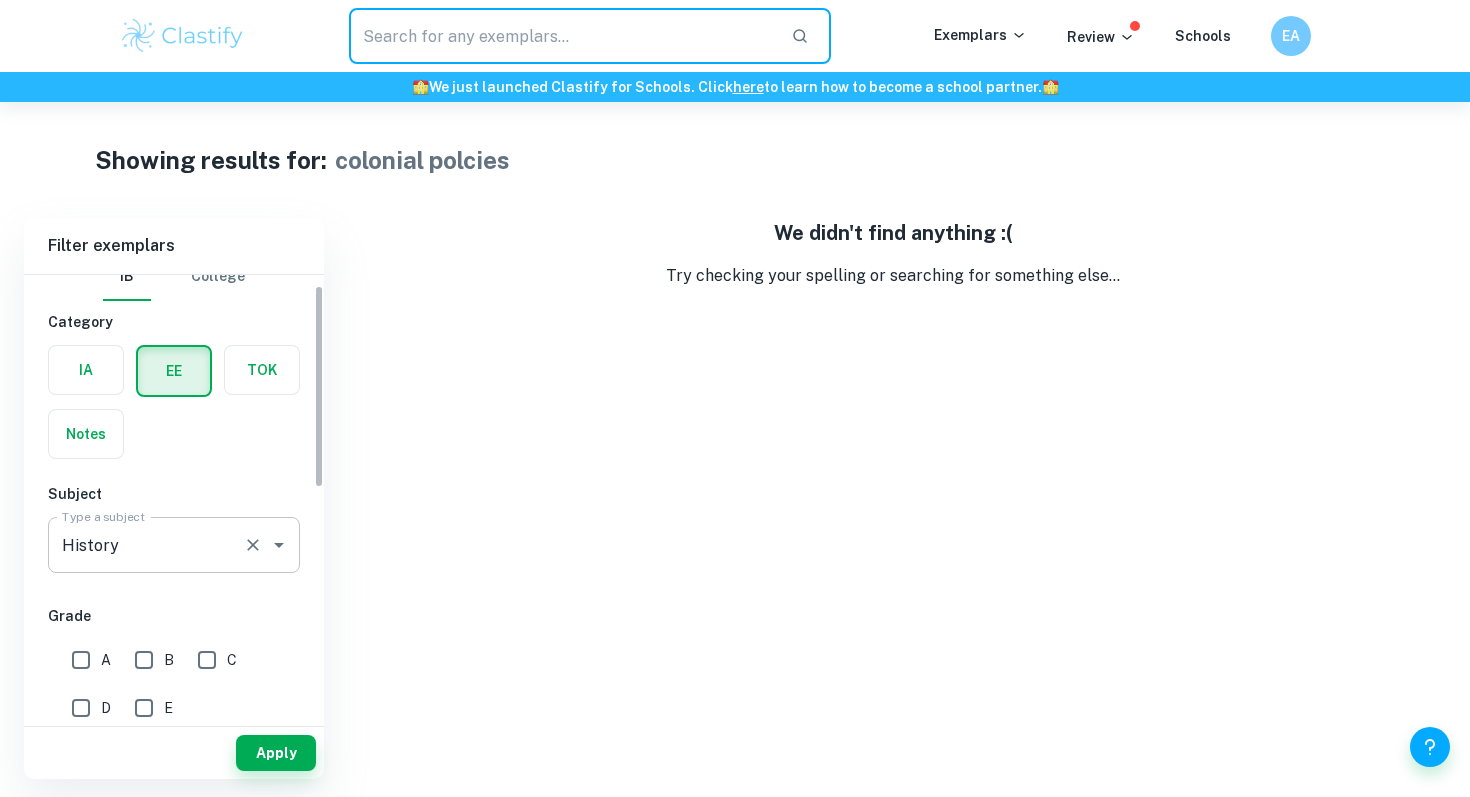 type 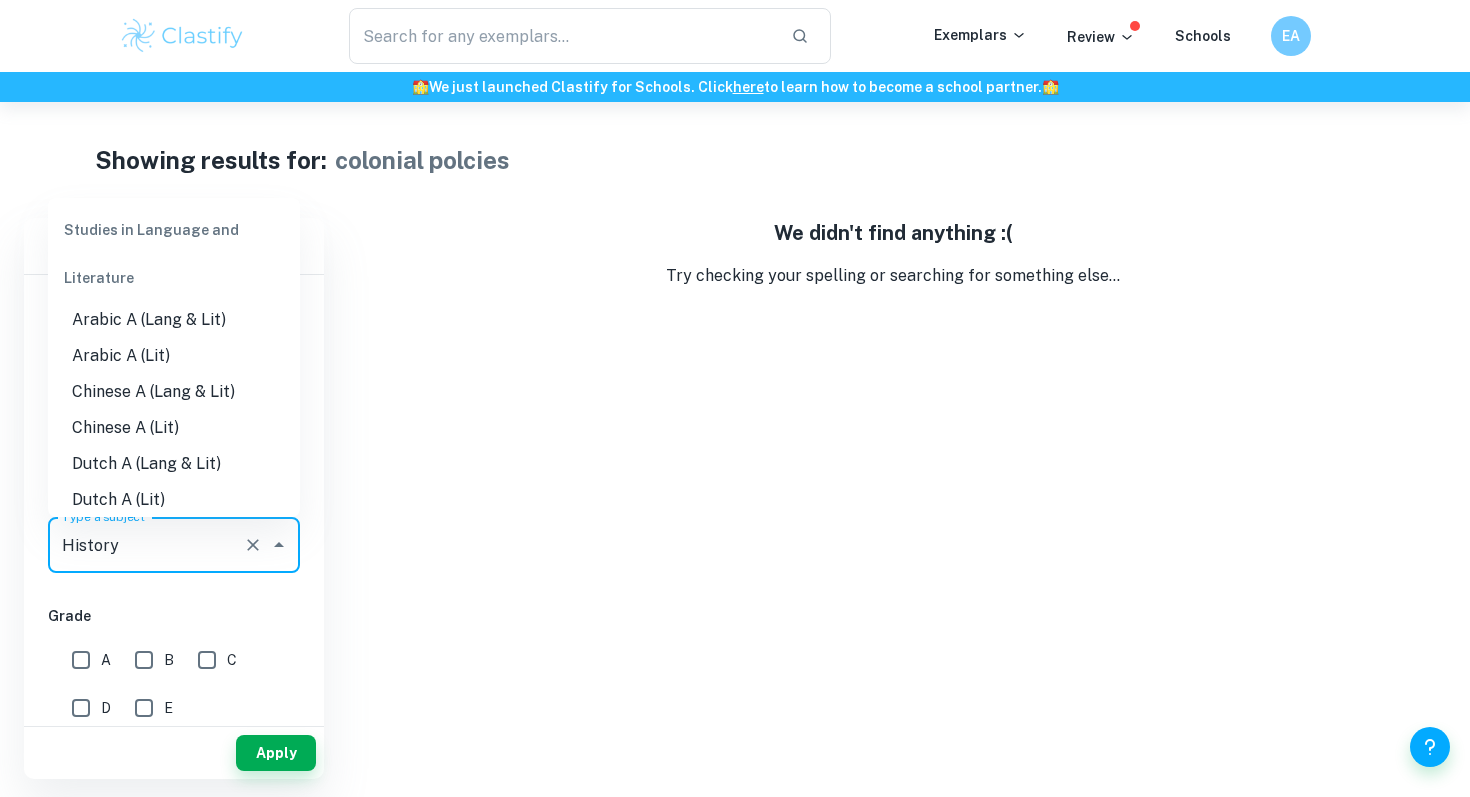 scroll, scrollTop: 1717, scrollLeft: 0, axis: vertical 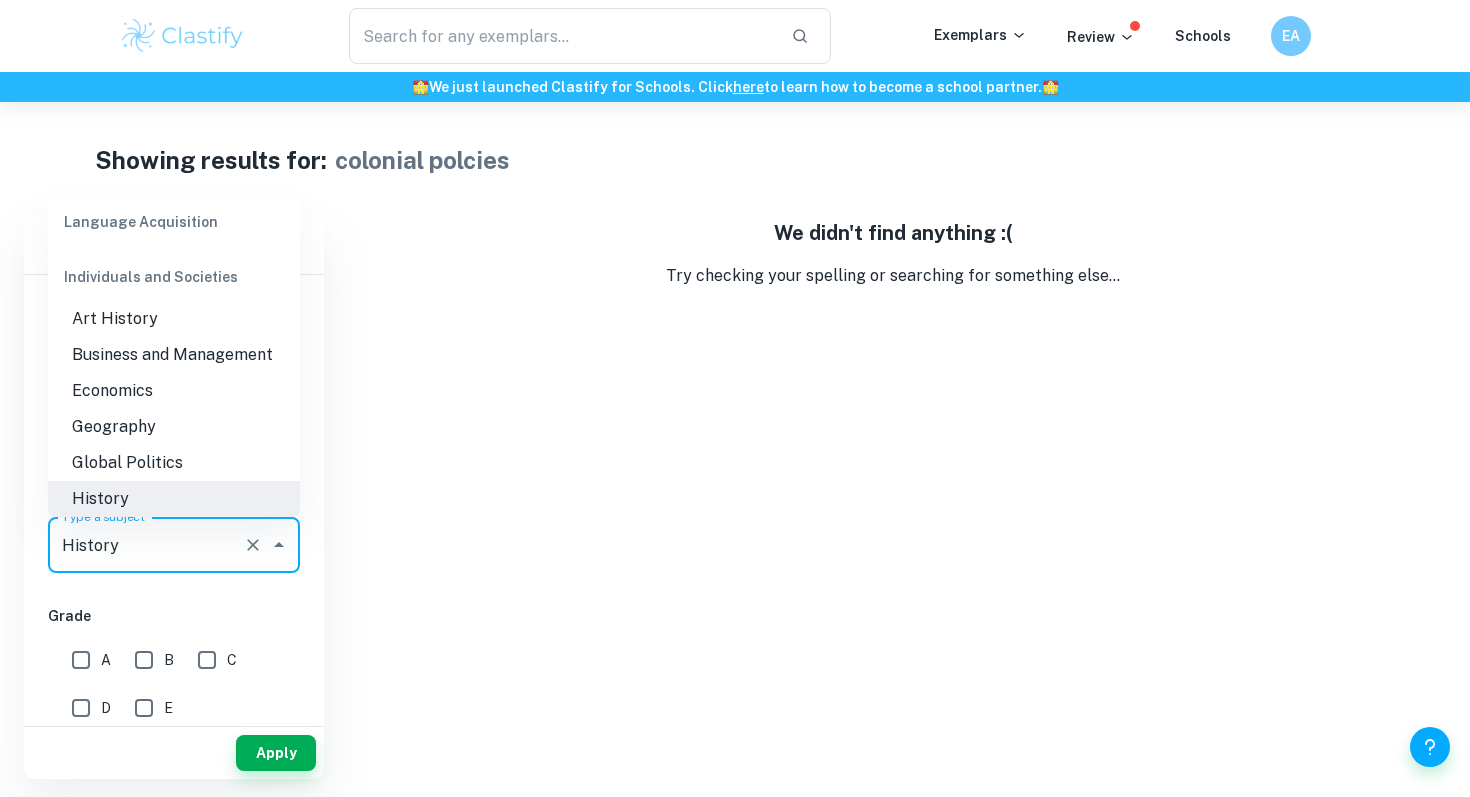 click on "A" at bounding box center [81, 660] 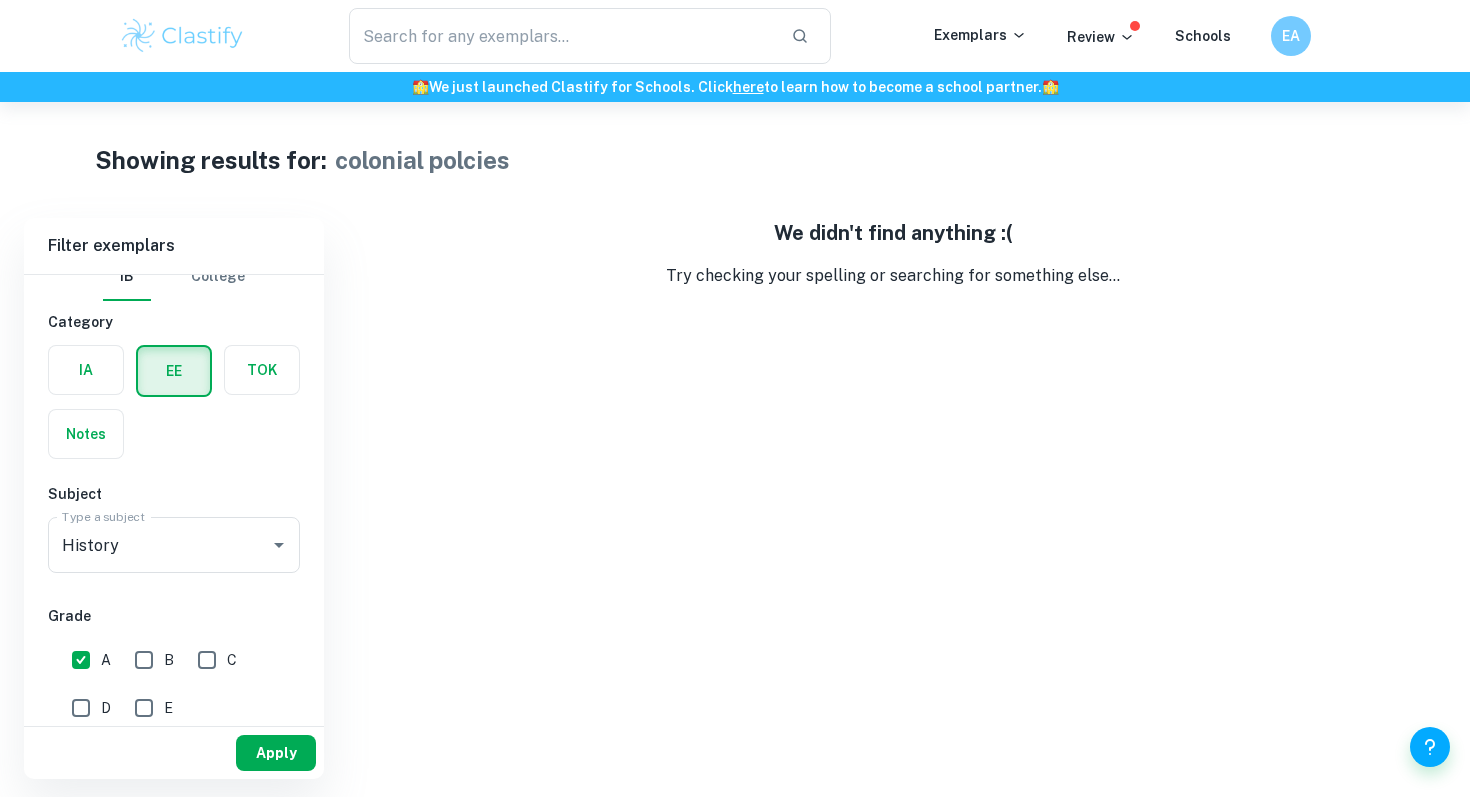 click on "Apply" at bounding box center [276, 753] 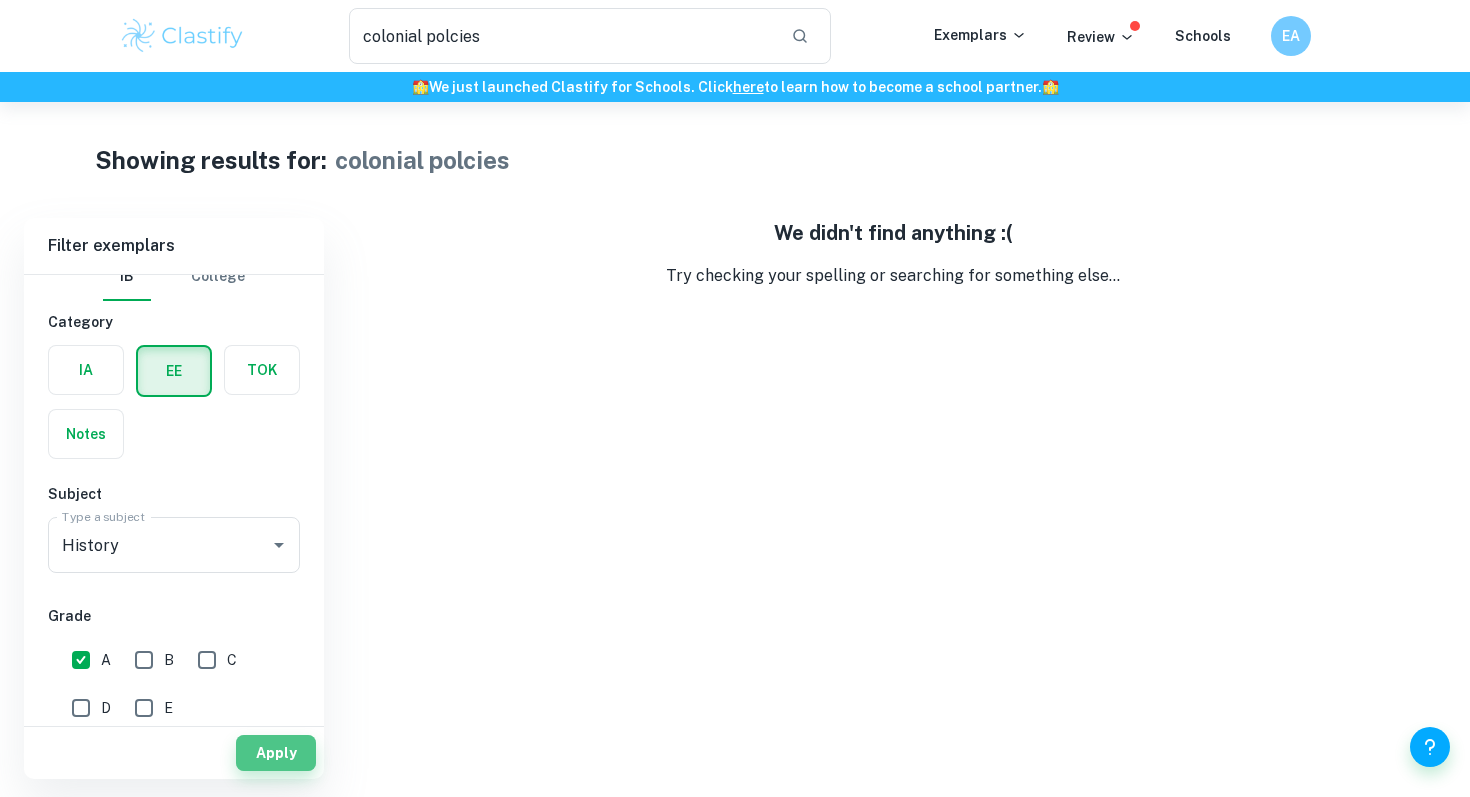 click on "Apply" at bounding box center [276, 753] 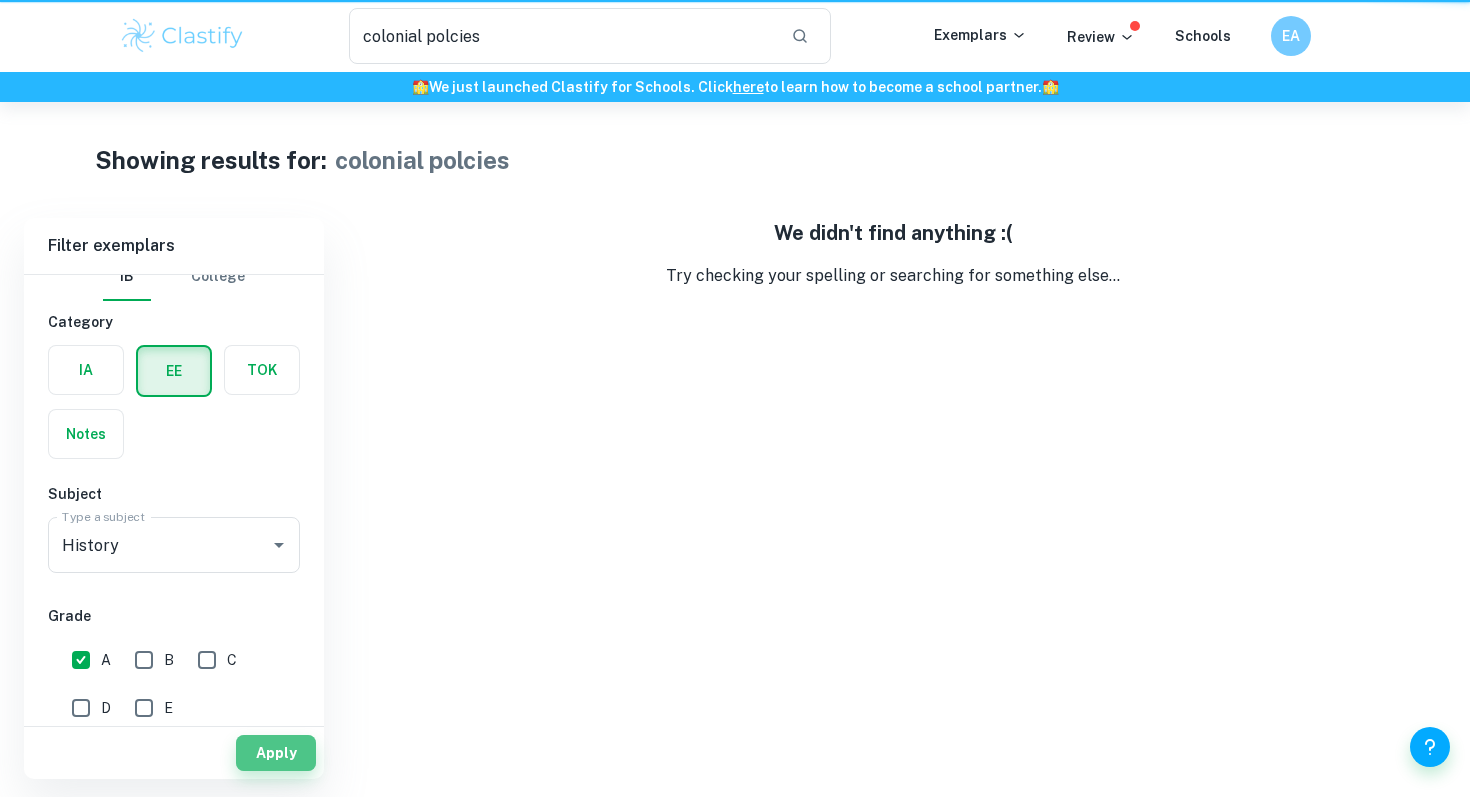 click on "Apply" at bounding box center (276, 753) 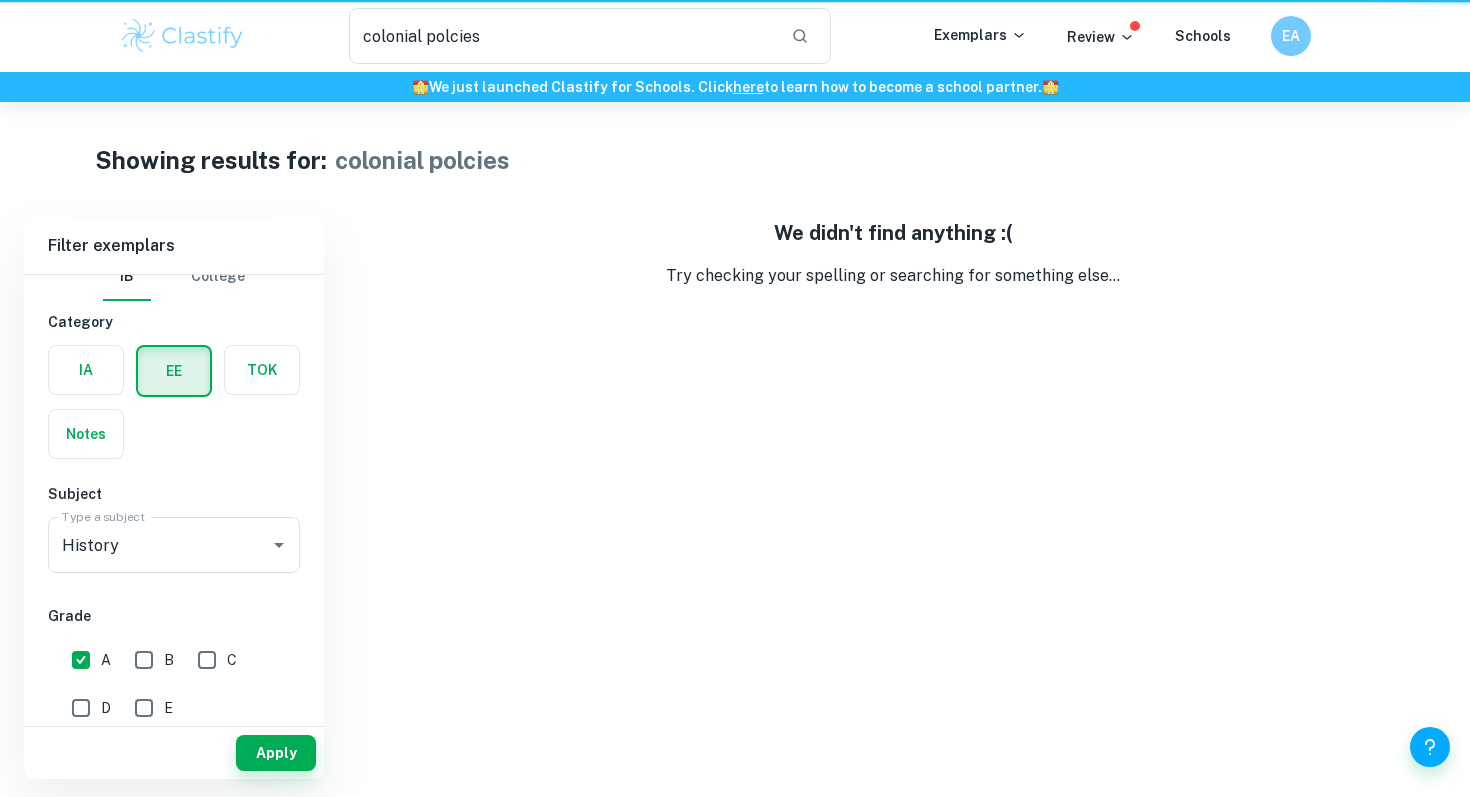 click on "Apply" at bounding box center [276, 753] 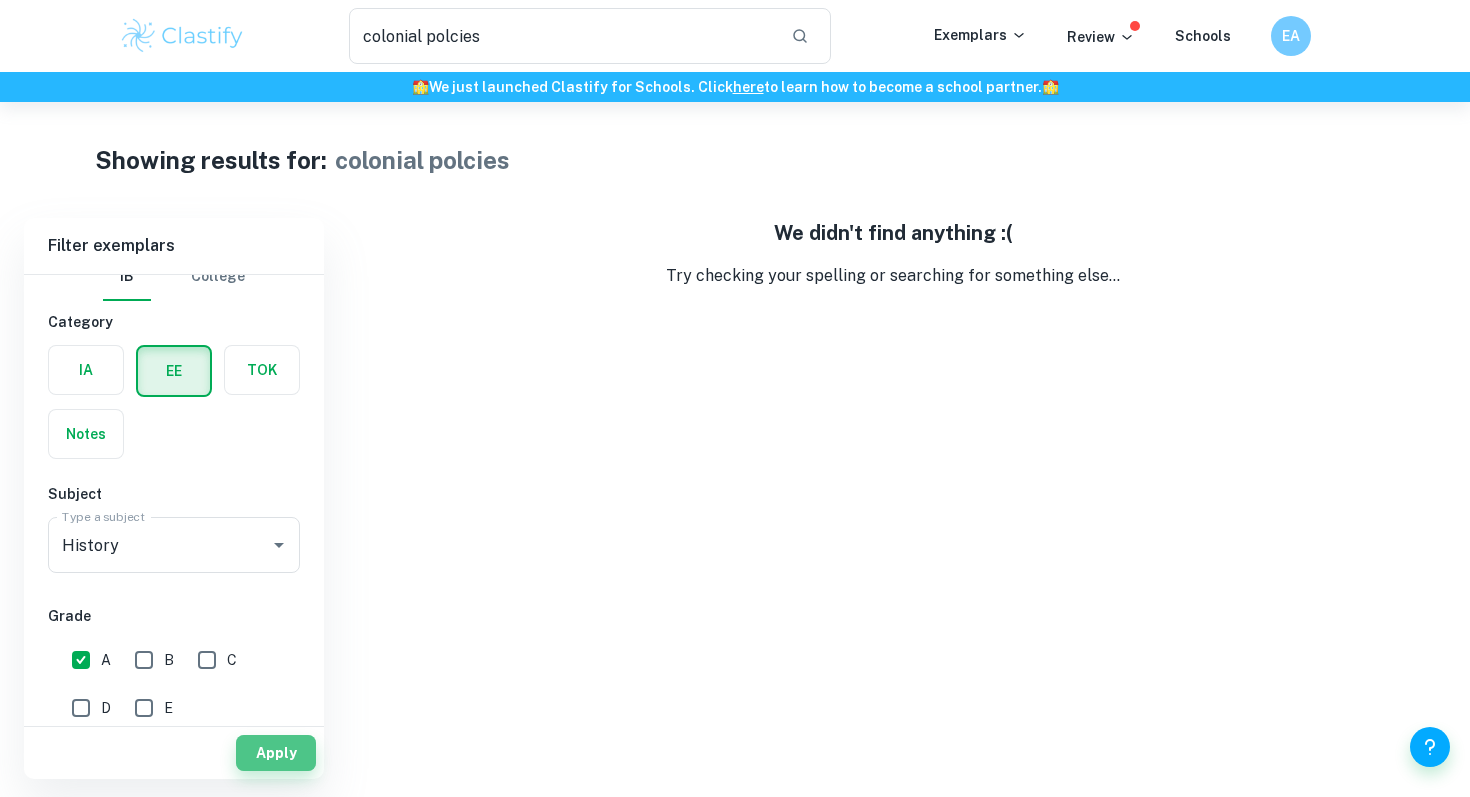 click on "Apply" at bounding box center (276, 753) 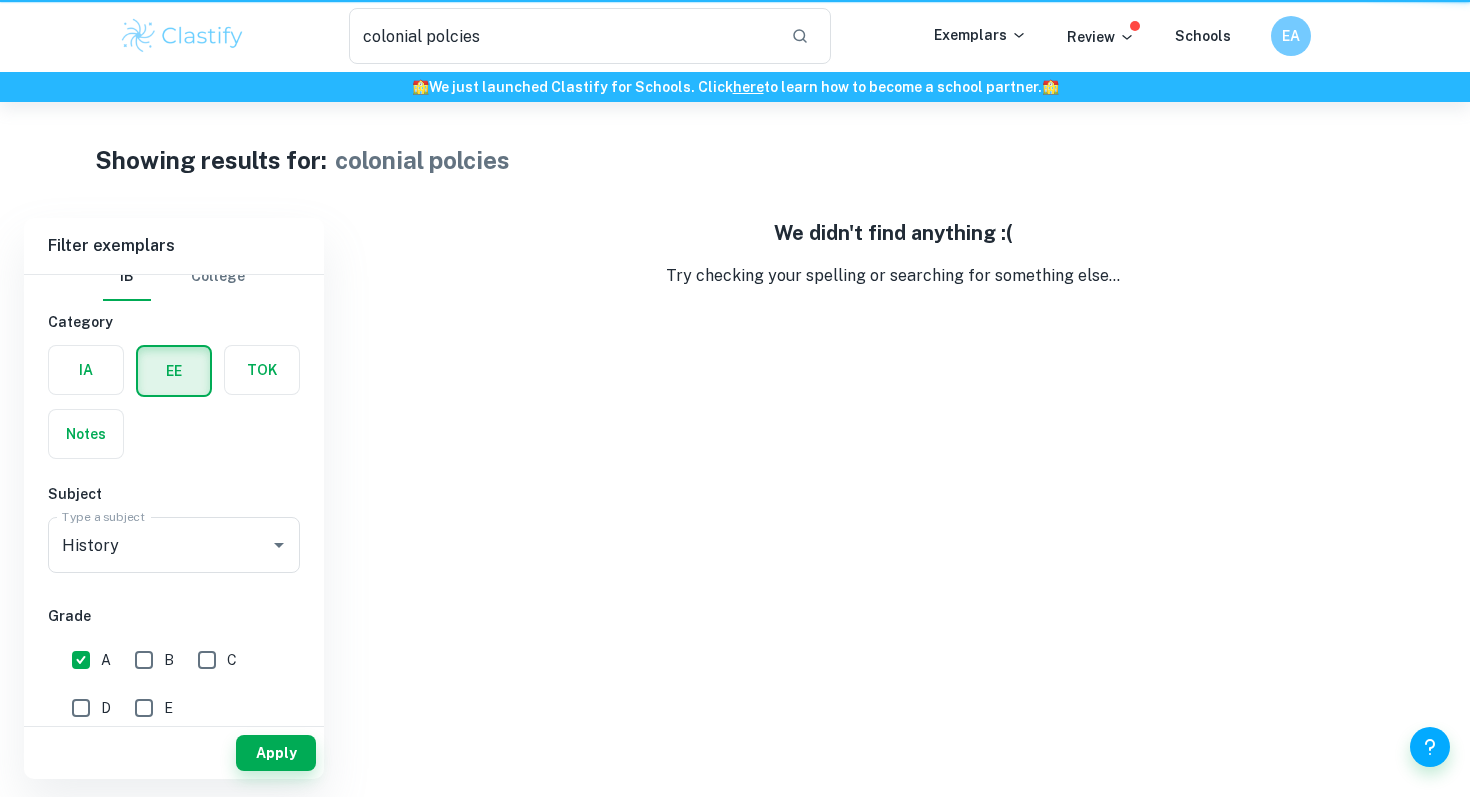click on "Apply" at bounding box center (276, 753) 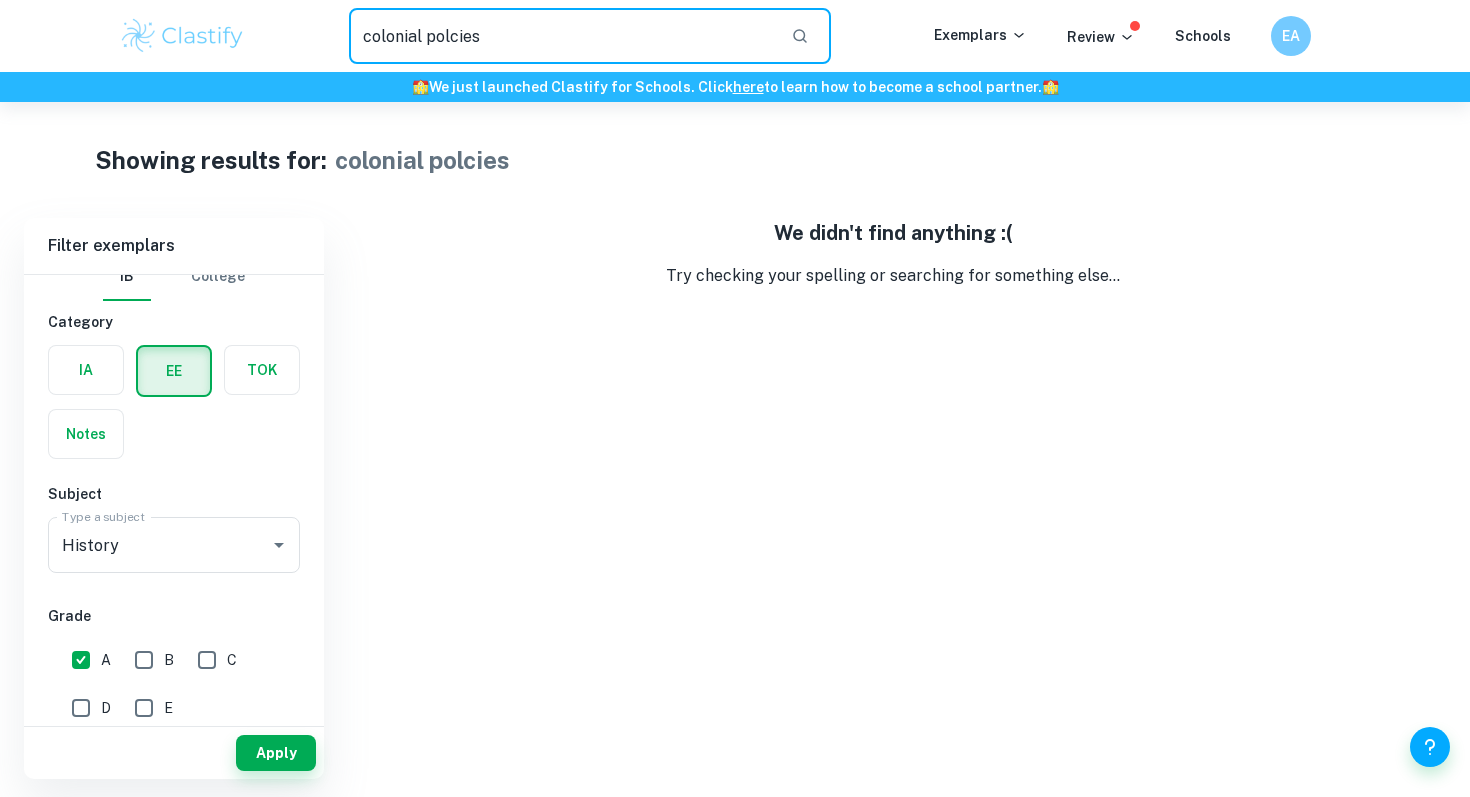 drag, startPoint x: 535, startPoint y: 39, endPoint x: 399, endPoint y: 39, distance: 136 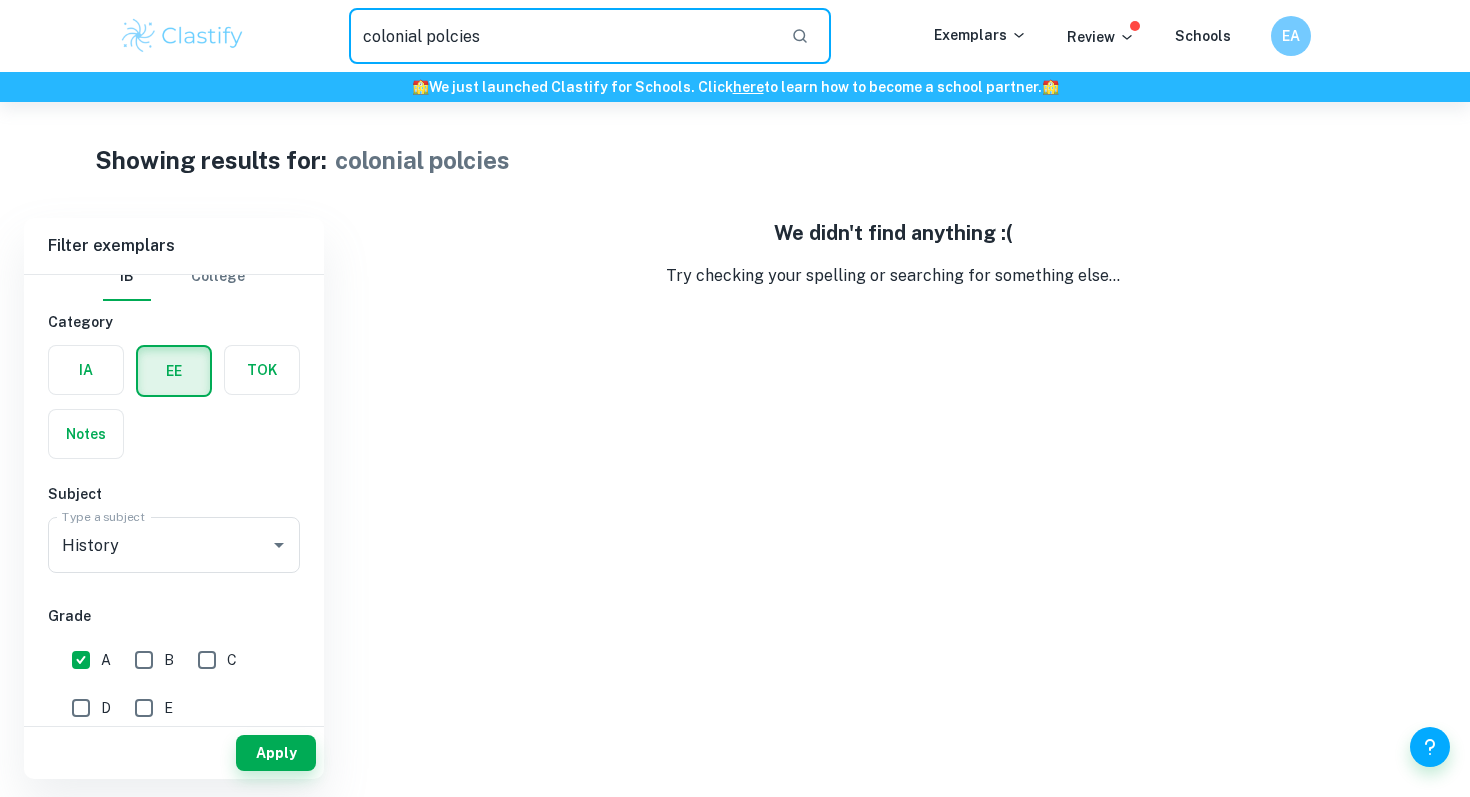 click on "colonial polcies" at bounding box center (562, 36) 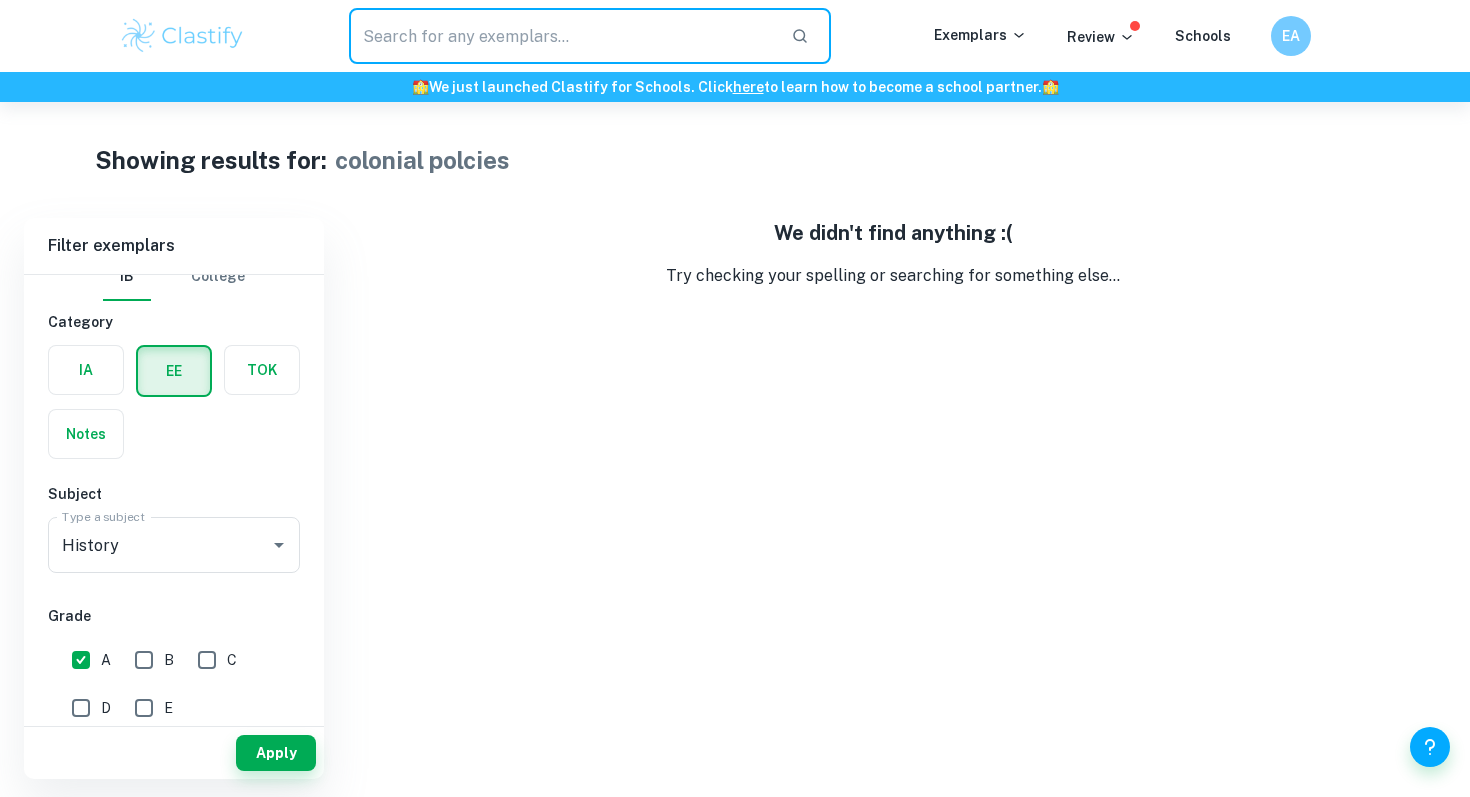 type 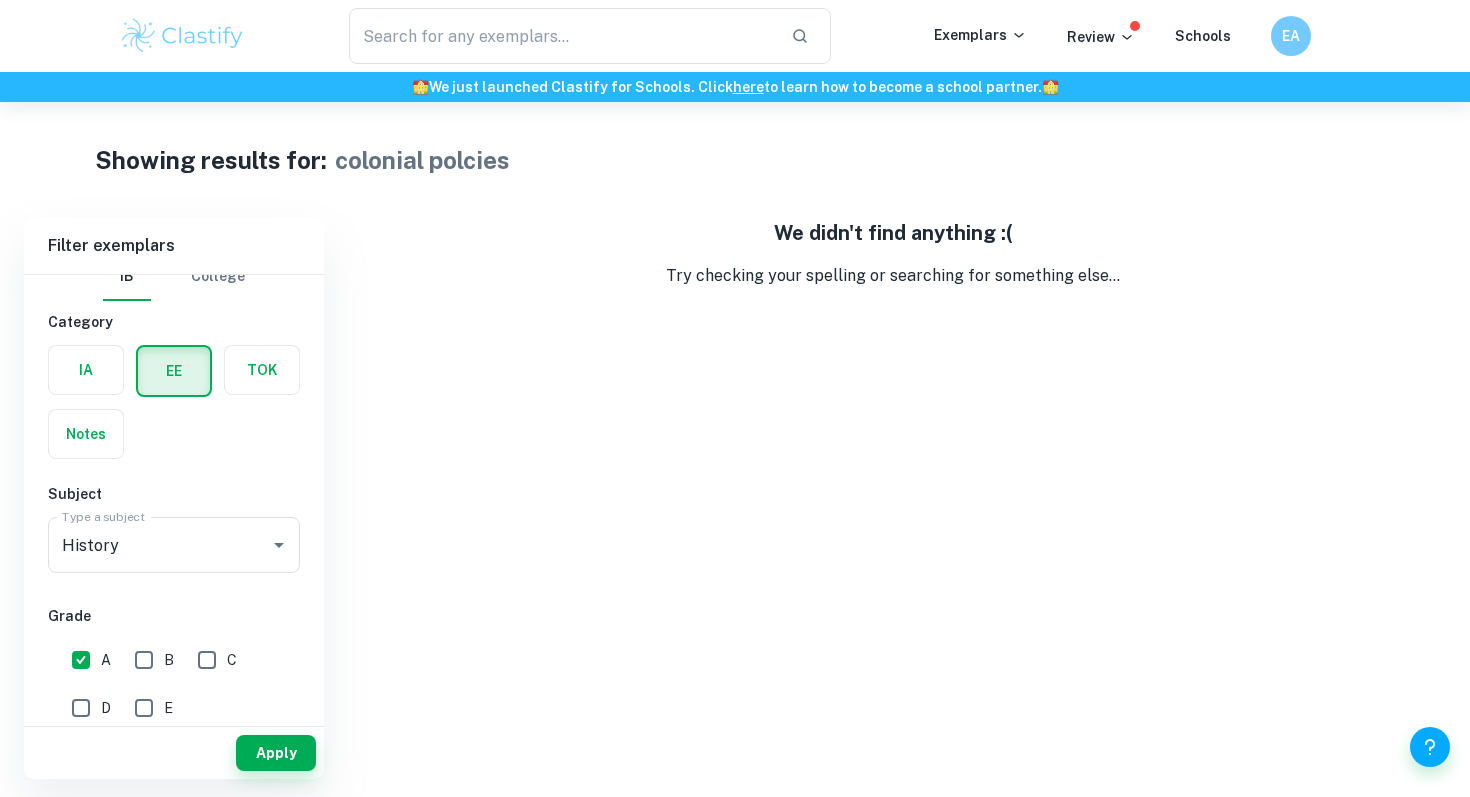 click on "colonial polcies" at bounding box center (422, 160) 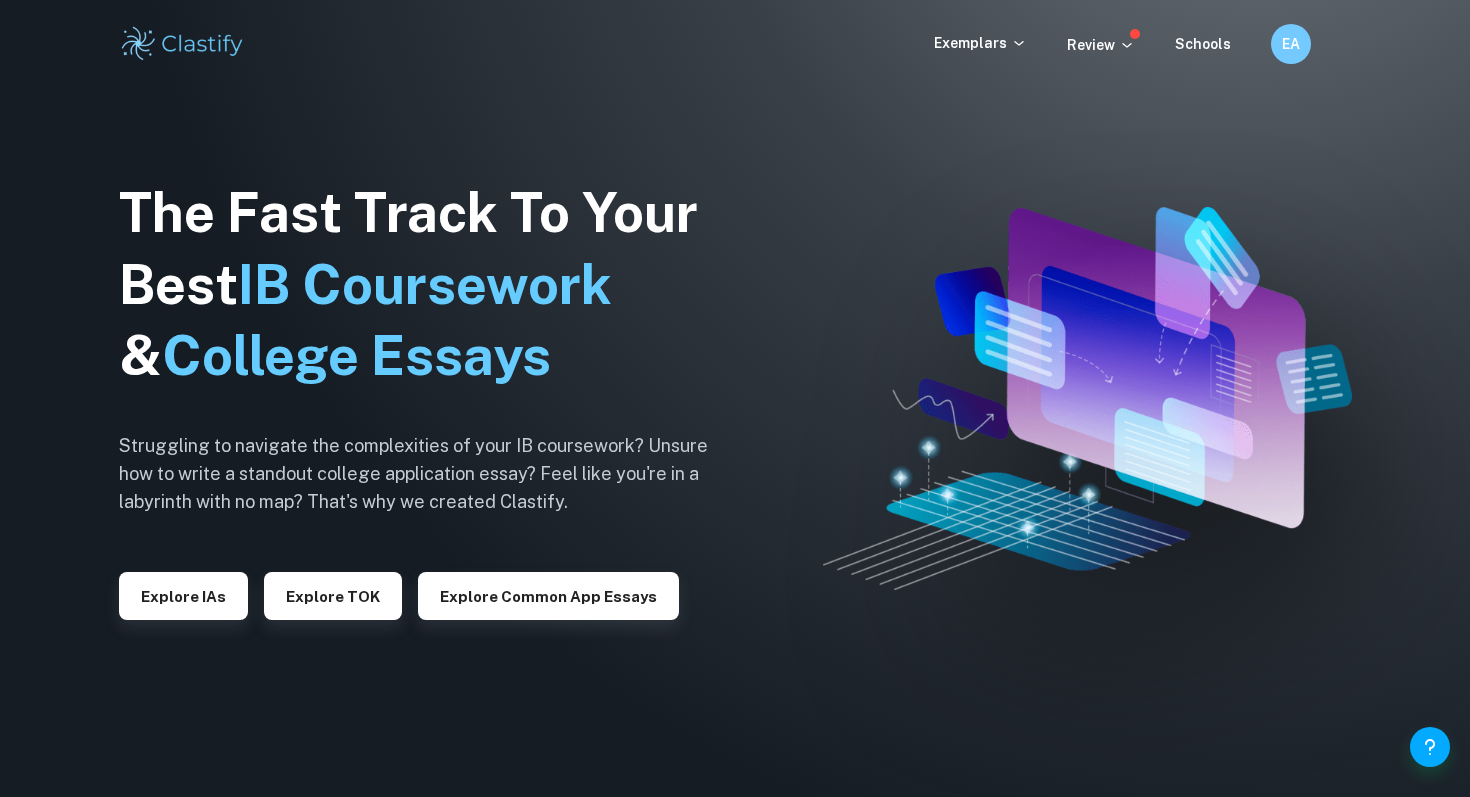scroll, scrollTop: 0, scrollLeft: 0, axis: both 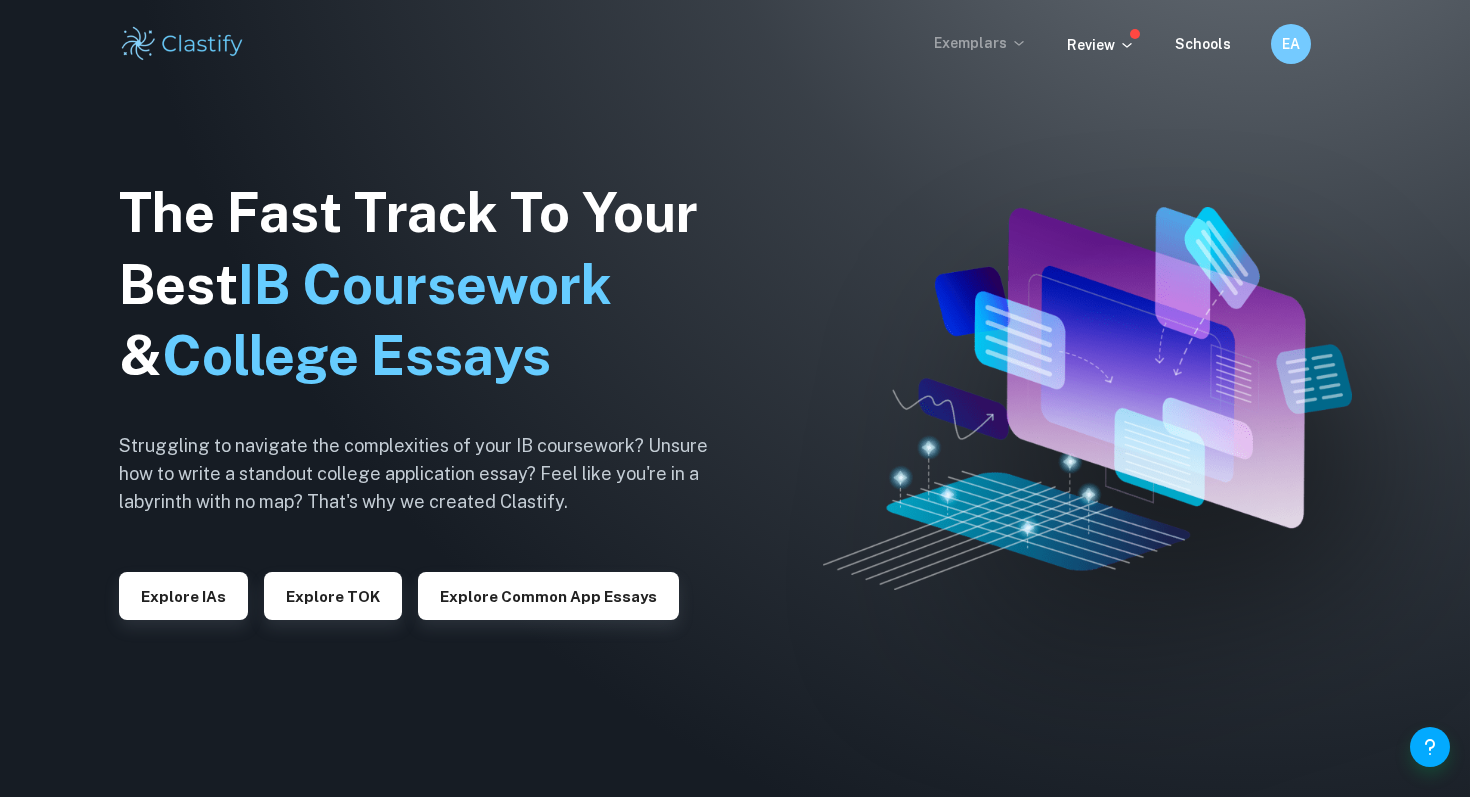 click on "Exemplars" at bounding box center [980, 43] 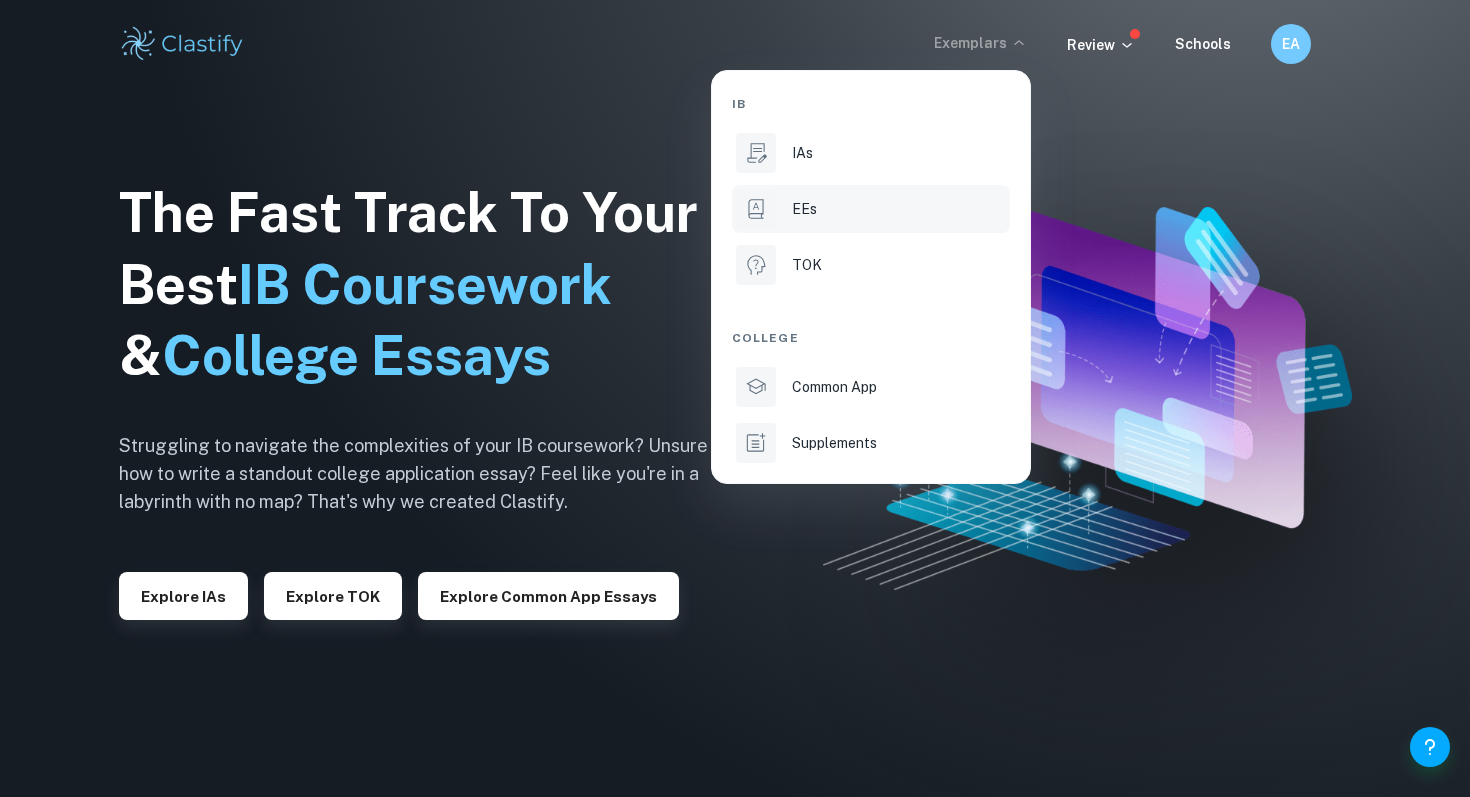 click on "EEs" at bounding box center [899, 209] 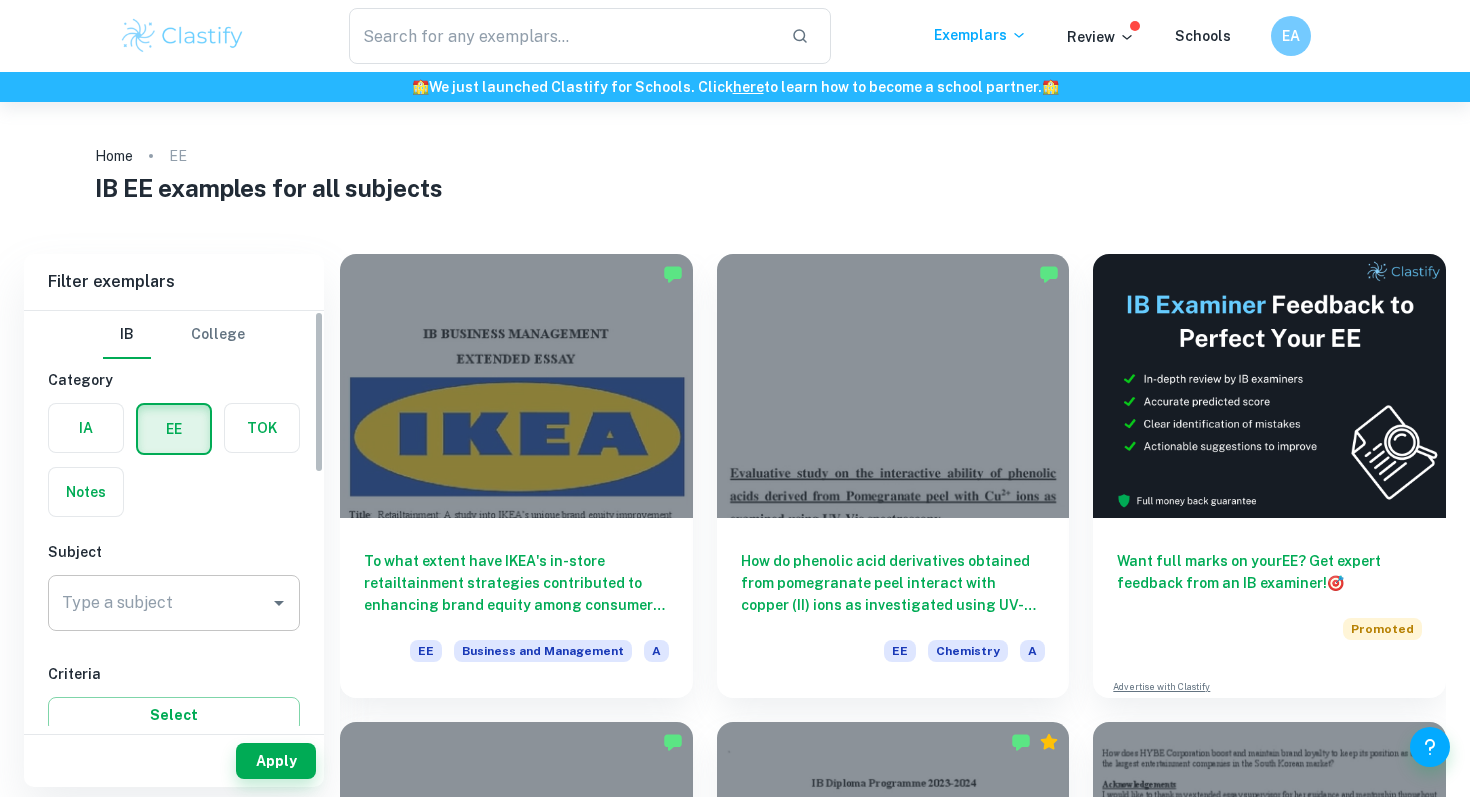 click on "Type a subject" at bounding box center (159, 603) 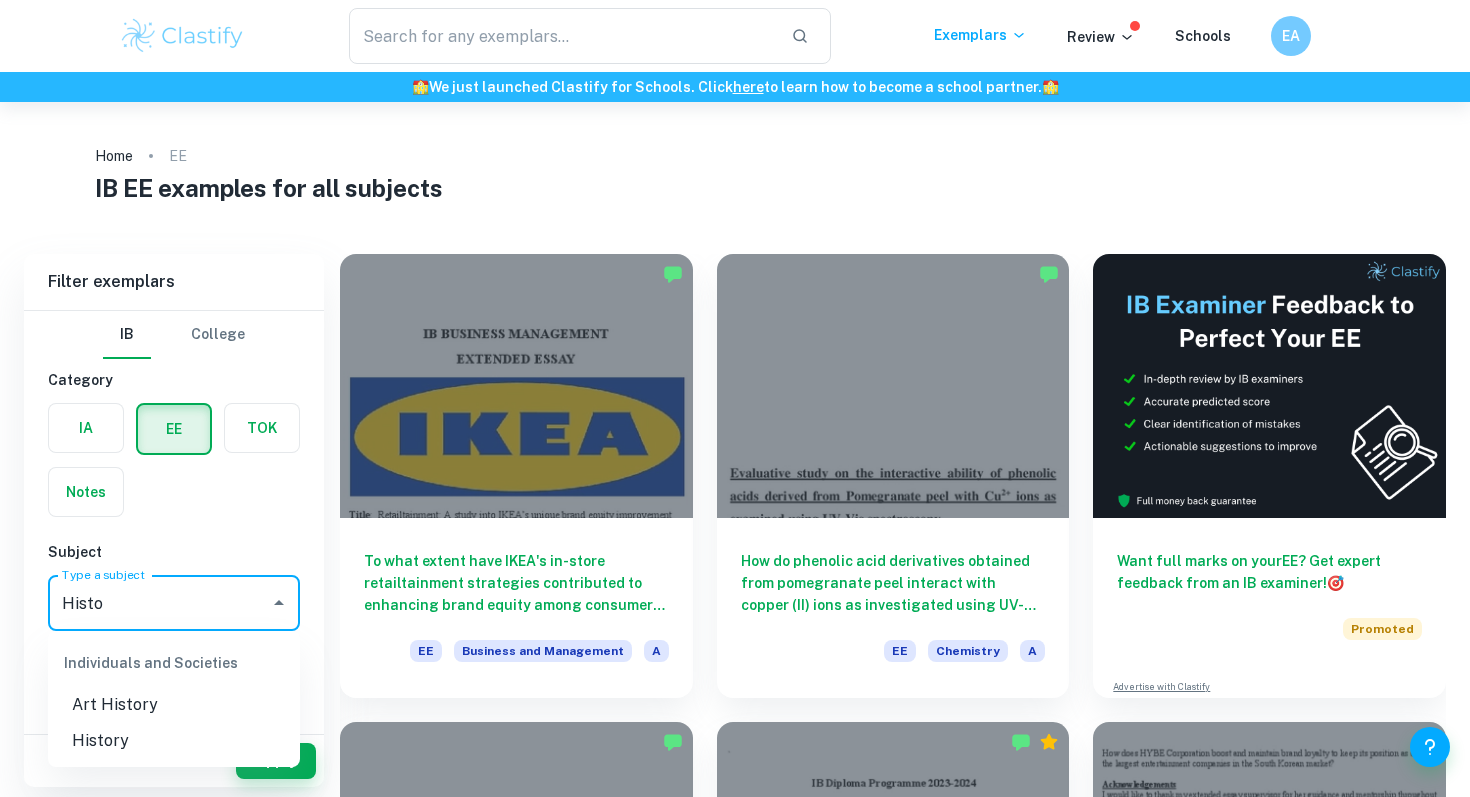 click on "History" at bounding box center (174, 741) 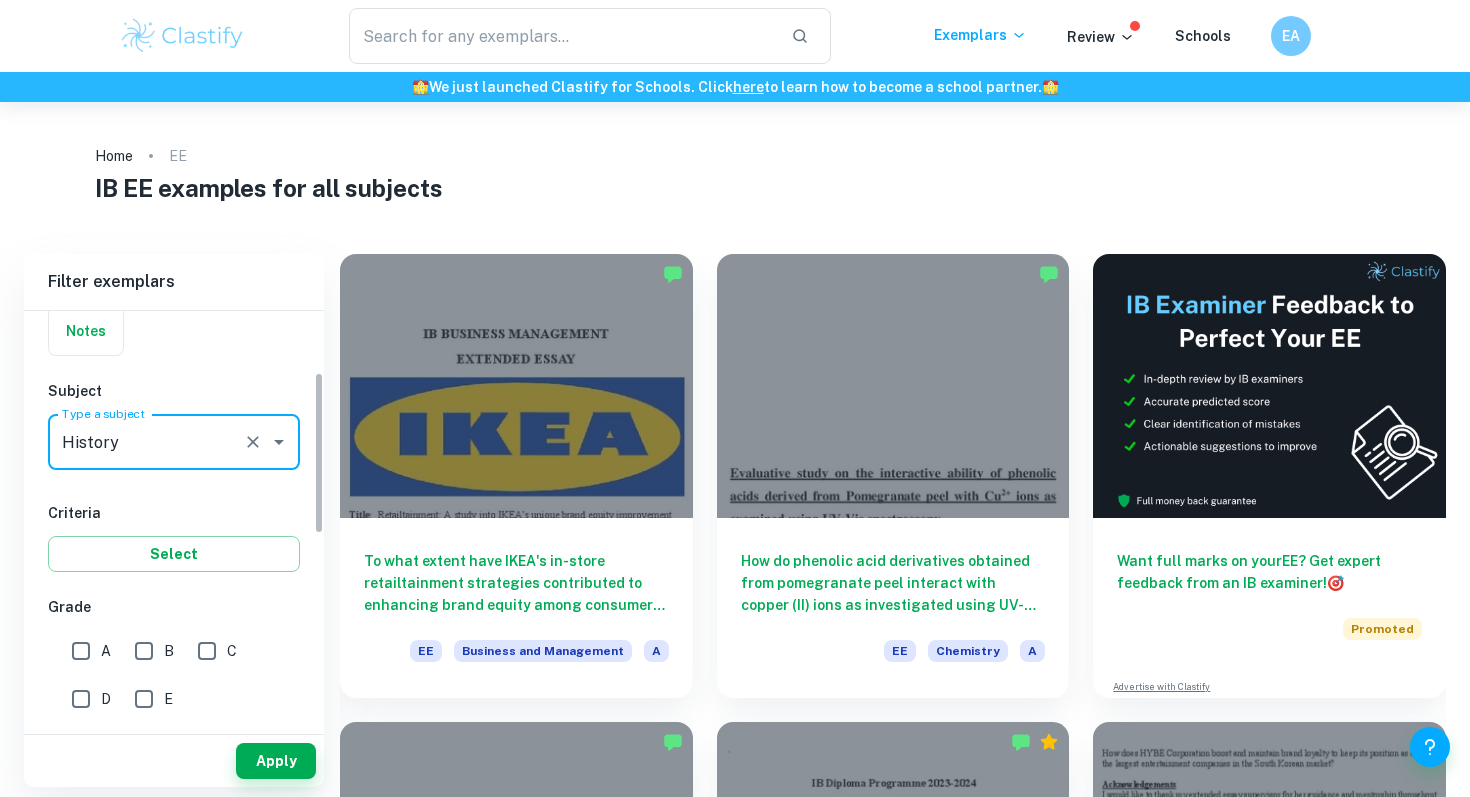 scroll, scrollTop: 182, scrollLeft: 0, axis: vertical 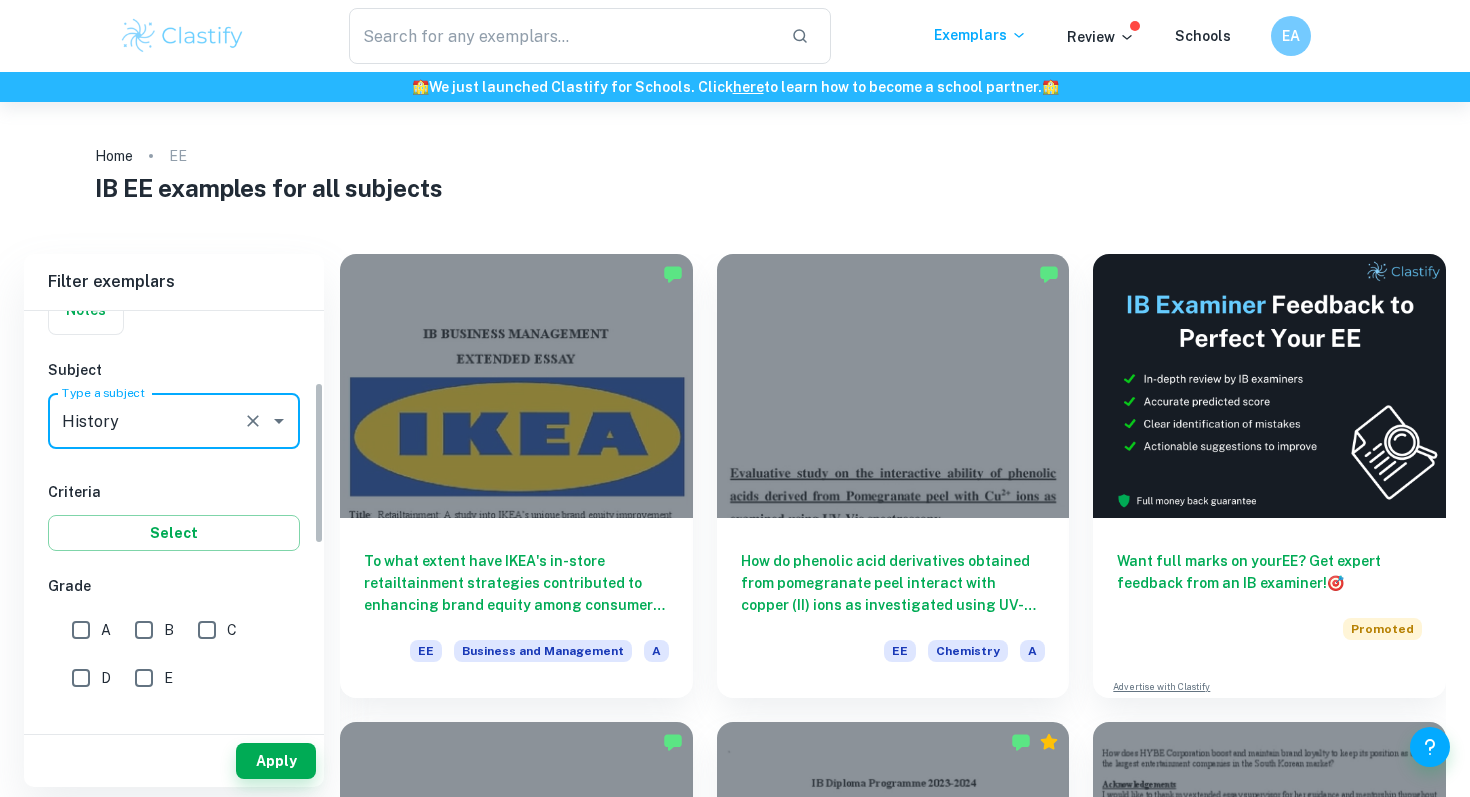 type on "History" 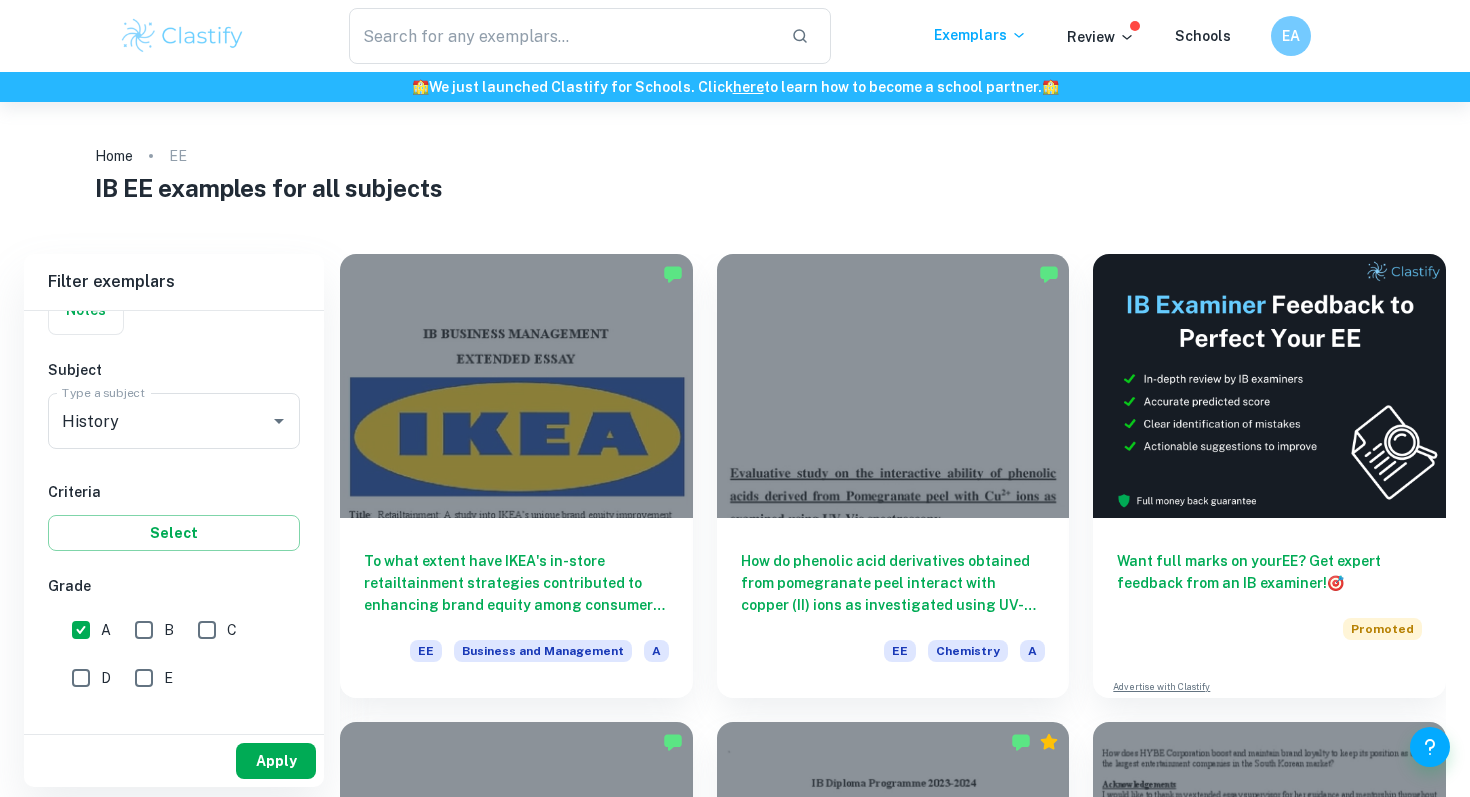 click on "Apply" at bounding box center (276, 761) 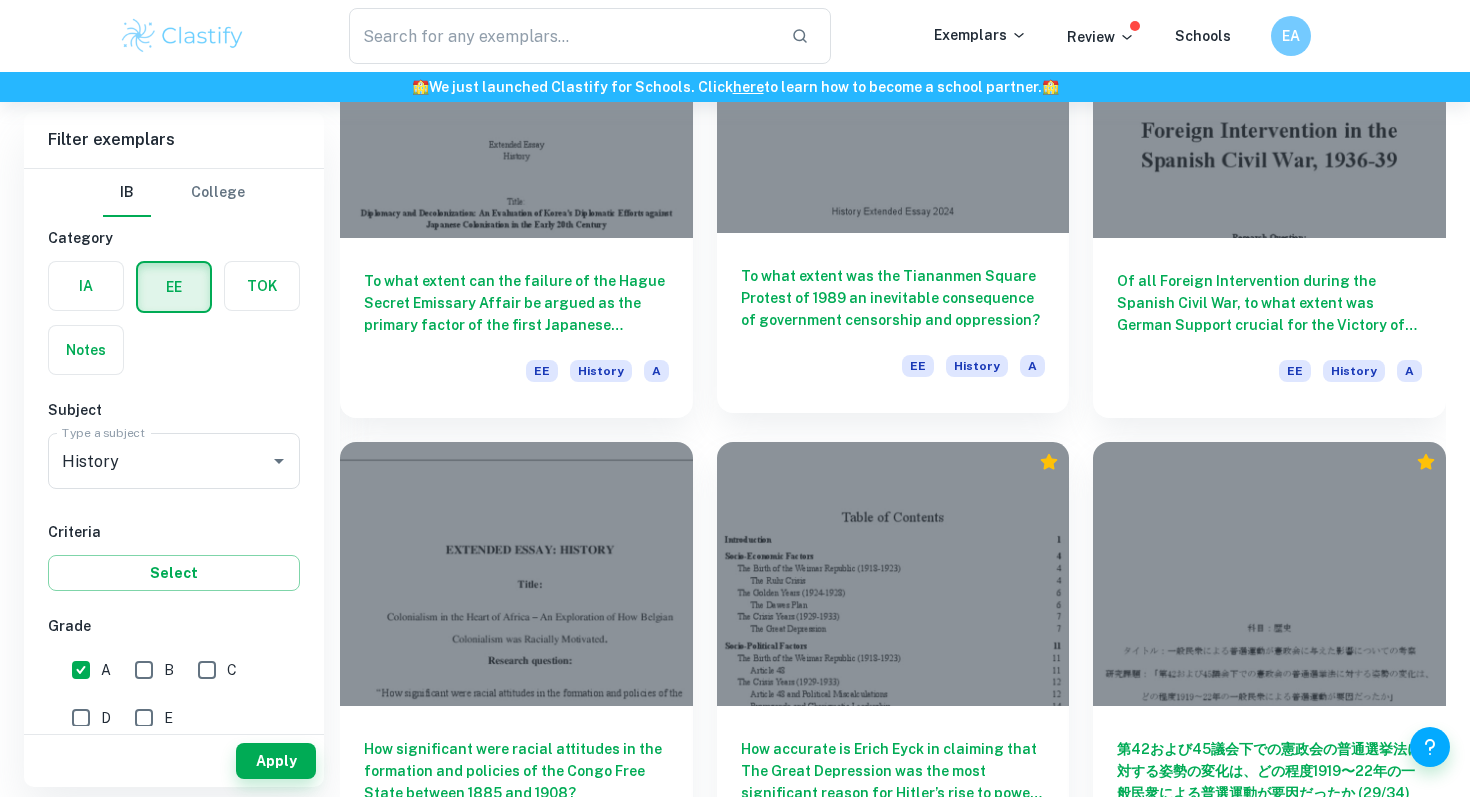 scroll, scrollTop: 1586, scrollLeft: 0, axis: vertical 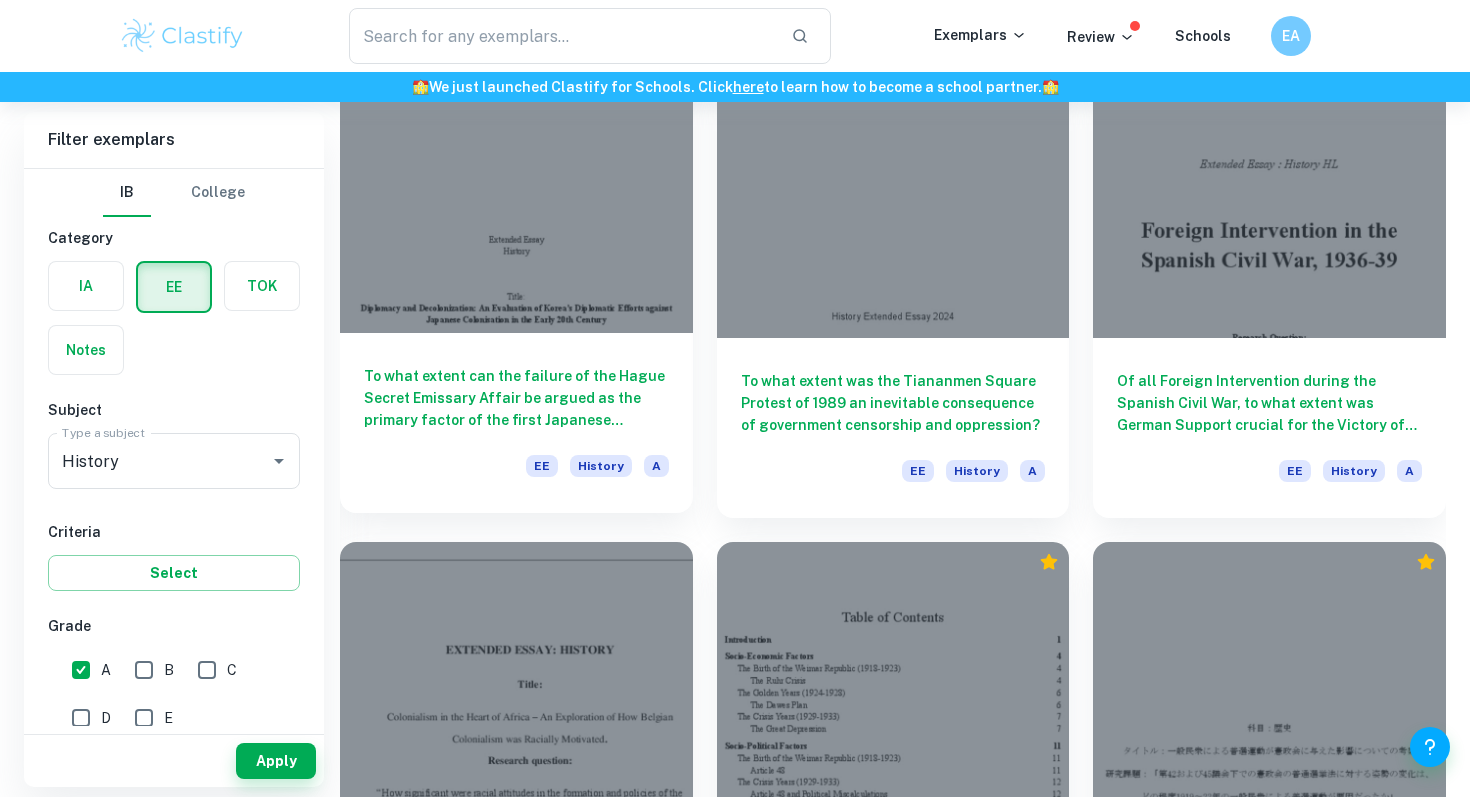 click on "To what extent can the failure of the Hague Secret Emissary Affair be argued as the primary
factor of the first Japanese colonial period in Korea, 1910-1919?" at bounding box center (516, 398) 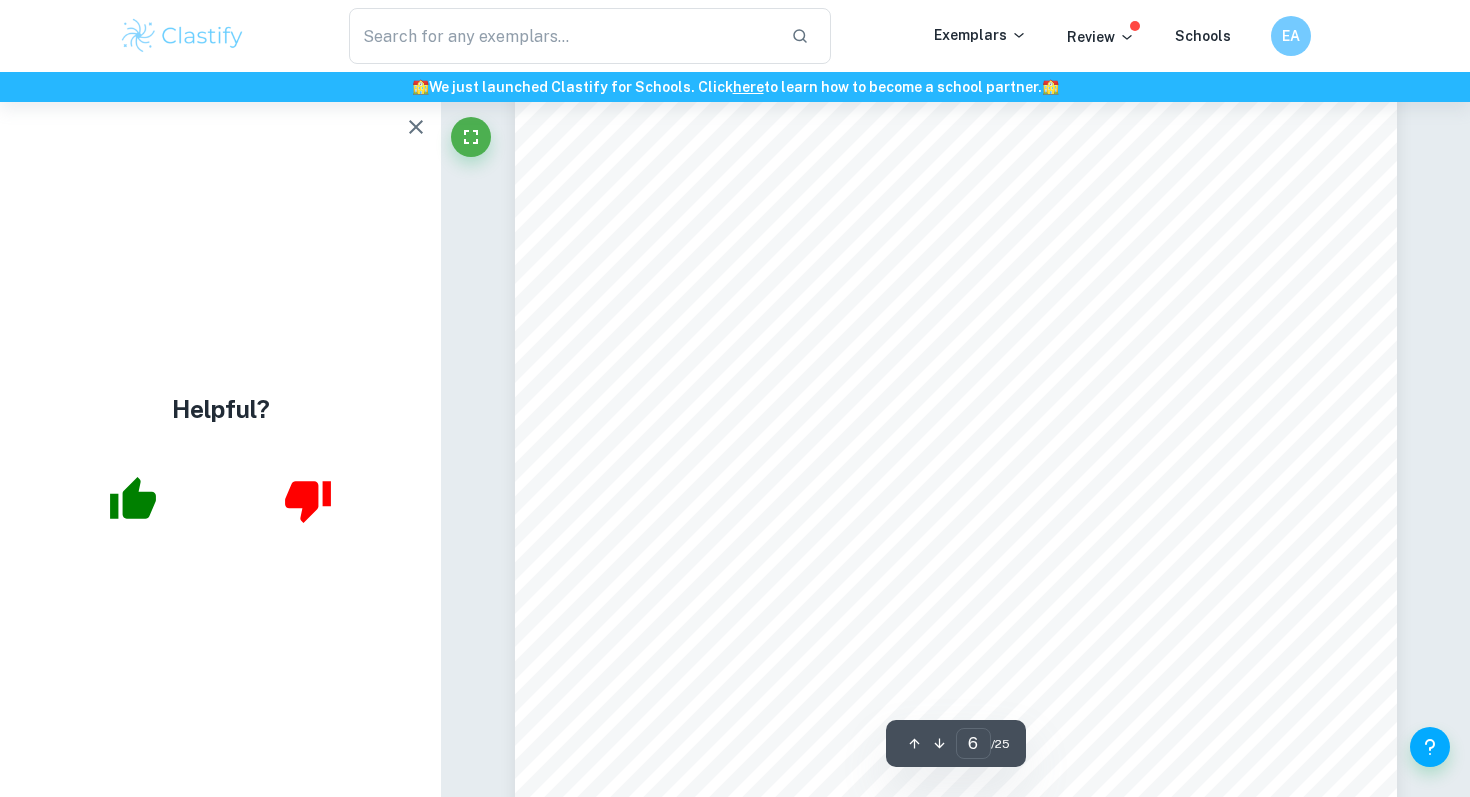scroll, scrollTop: 6121, scrollLeft: 0, axis: vertical 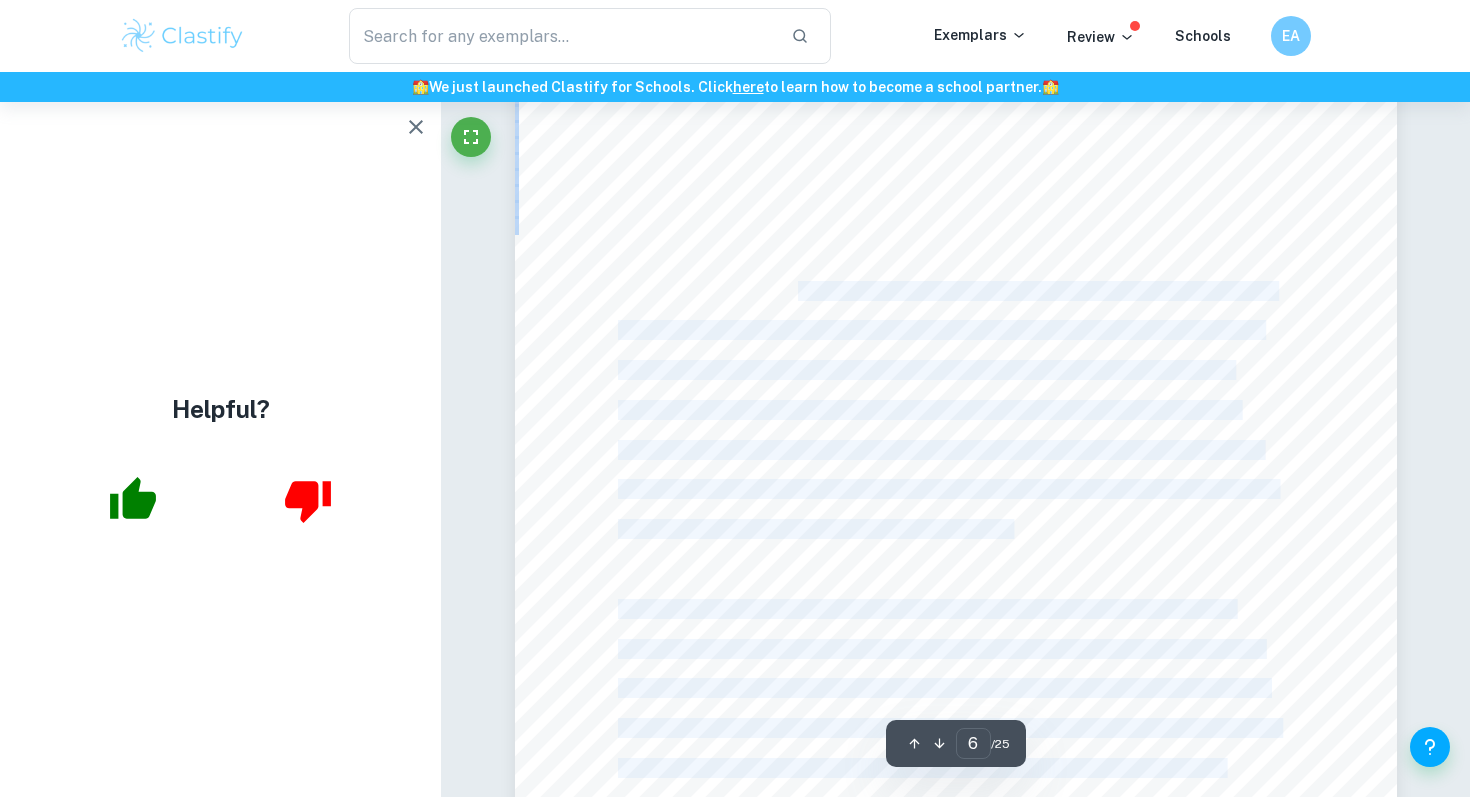 drag, startPoint x: 614, startPoint y: 195, endPoint x: 798, endPoint y: 283, distance: 203.96078 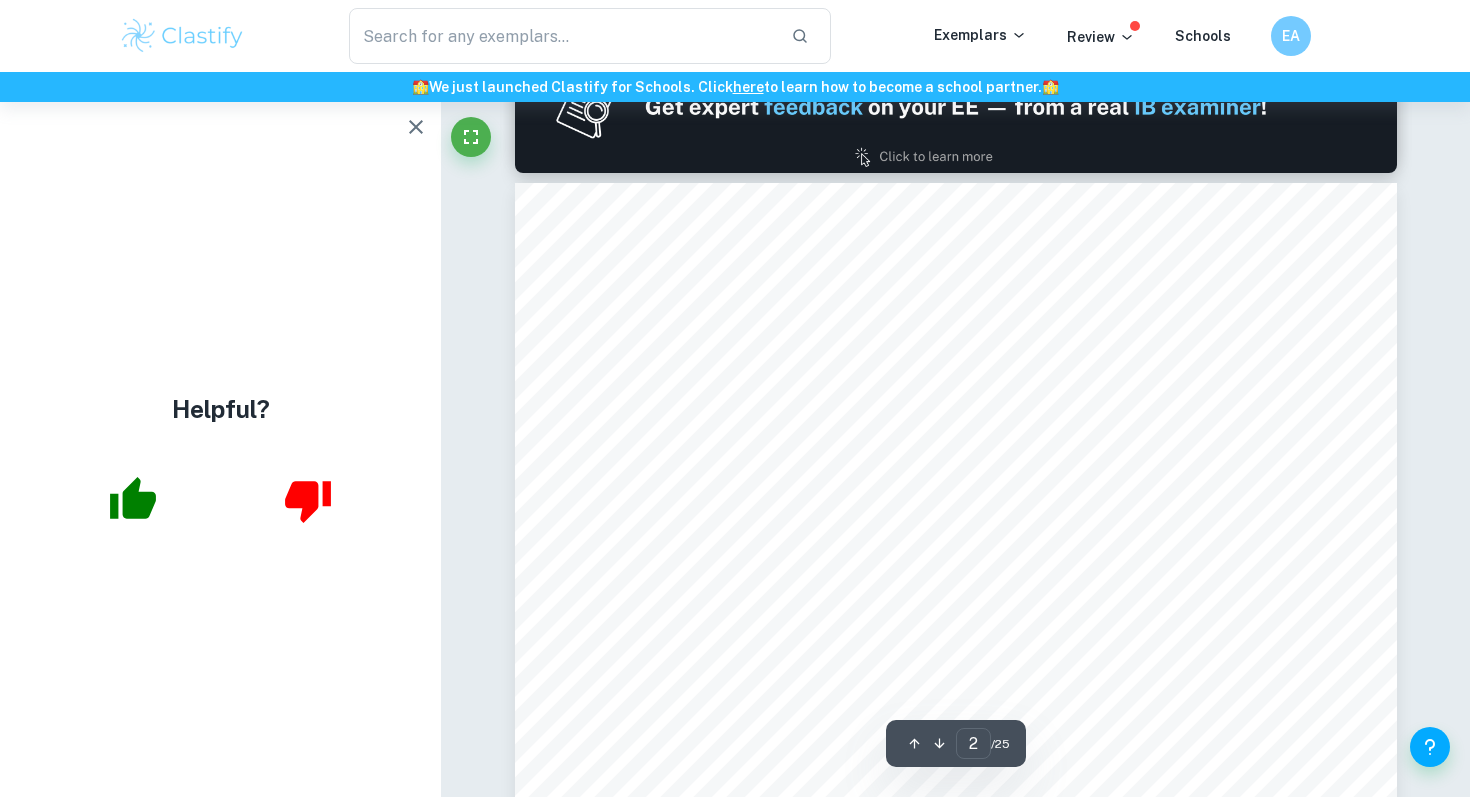 type on "1" 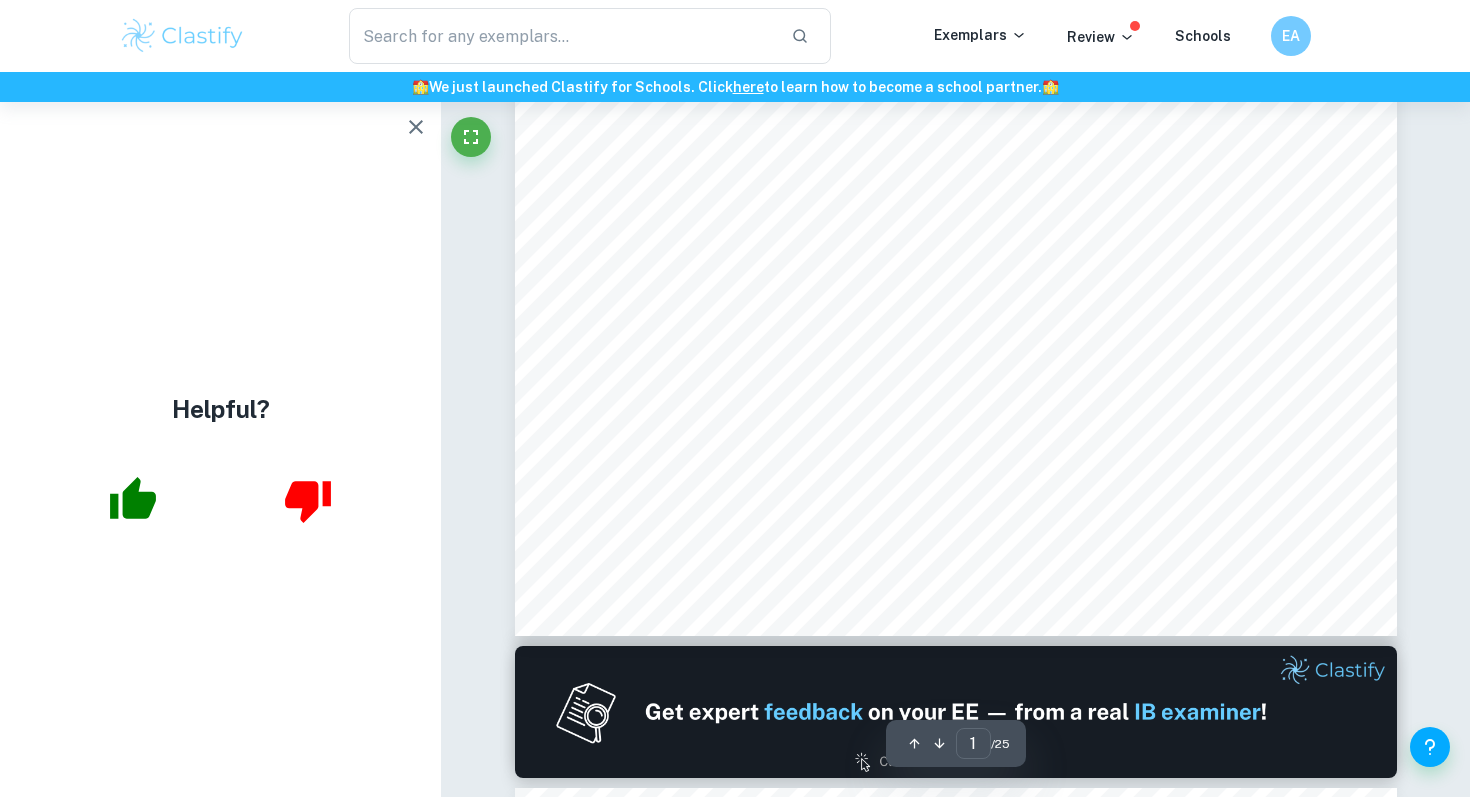 scroll, scrollTop: 0, scrollLeft: 0, axis: both 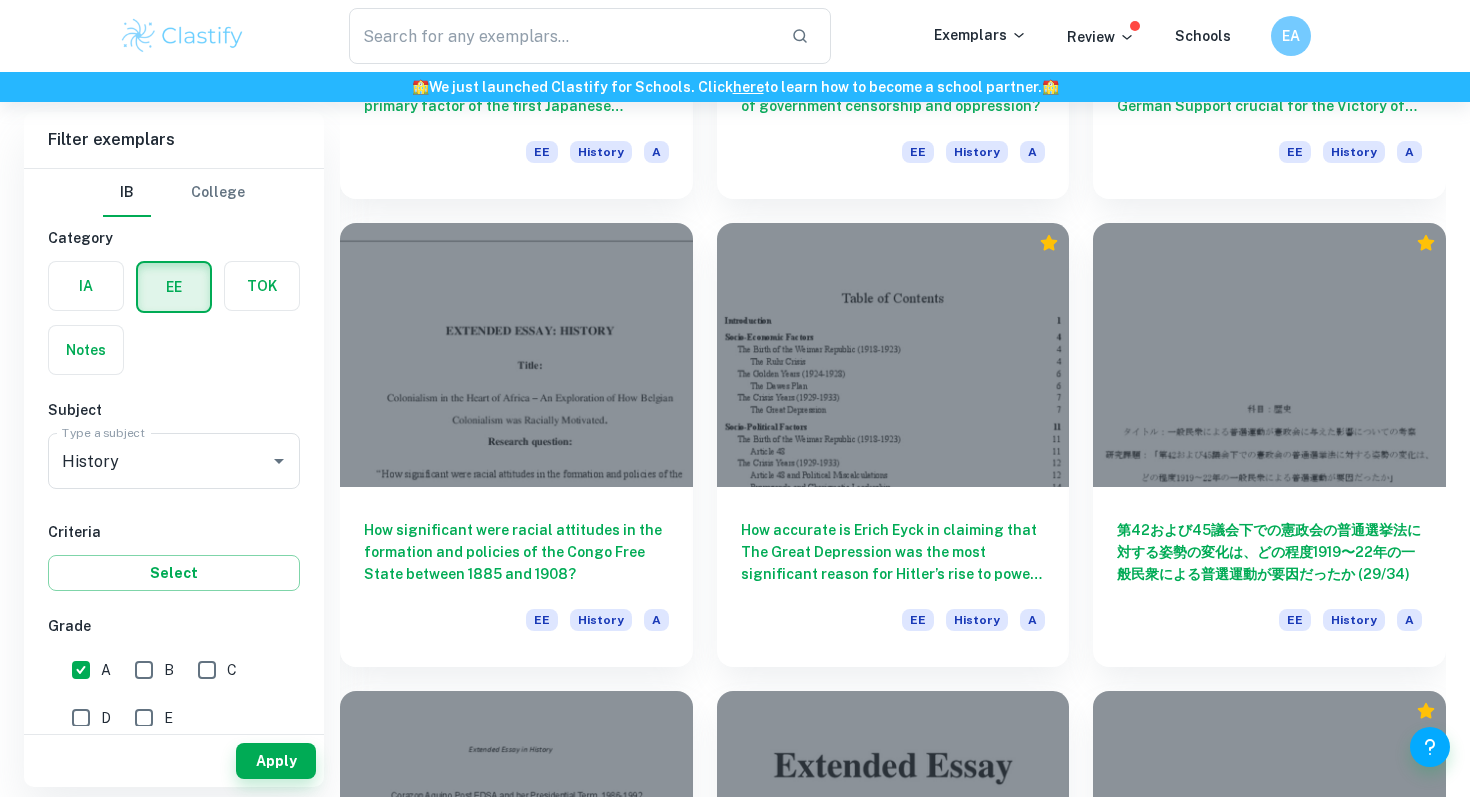 click at bounding box center (516, 355) 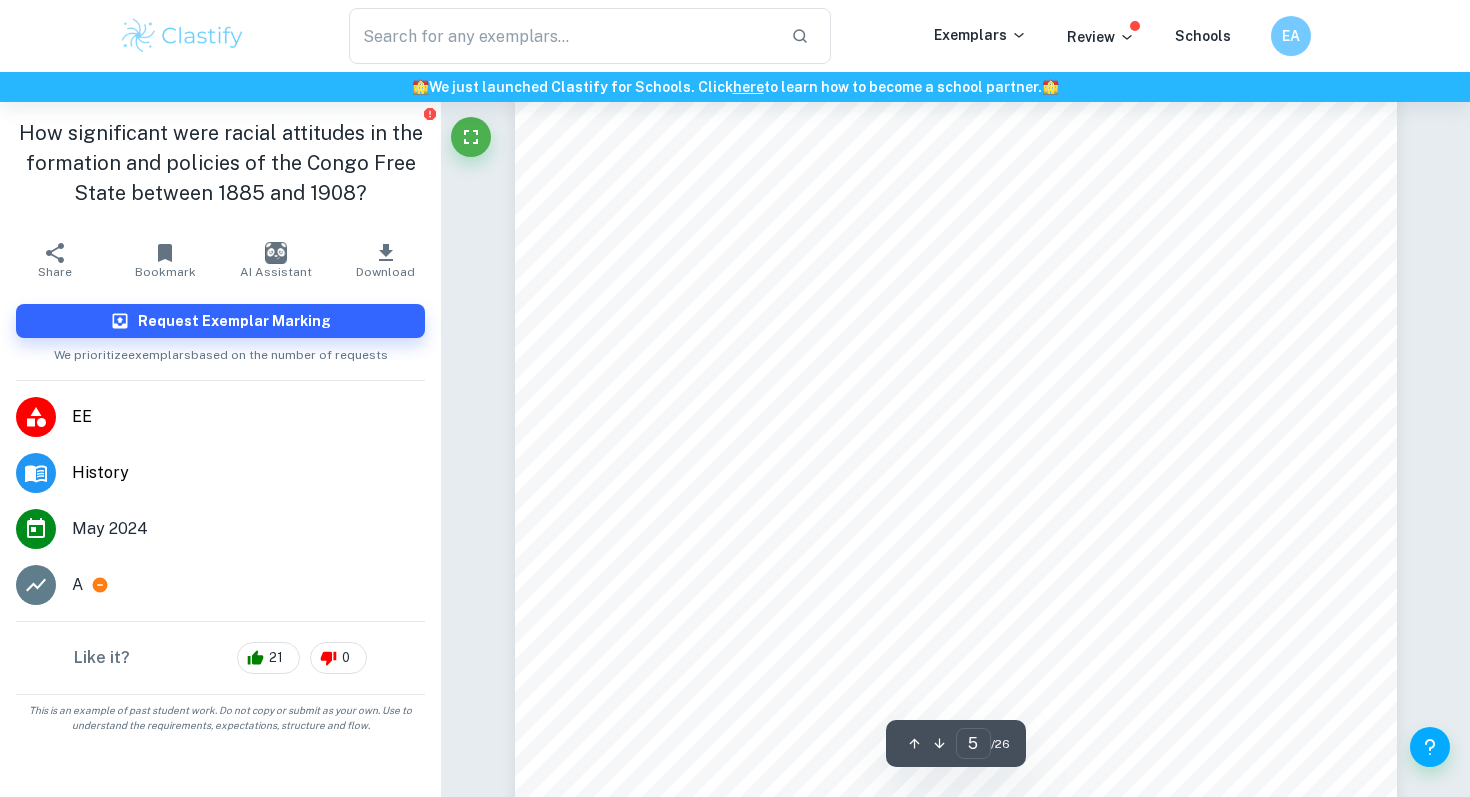 scroll, scrollTop: 5356, scrollLeft: 0, axis: vertical 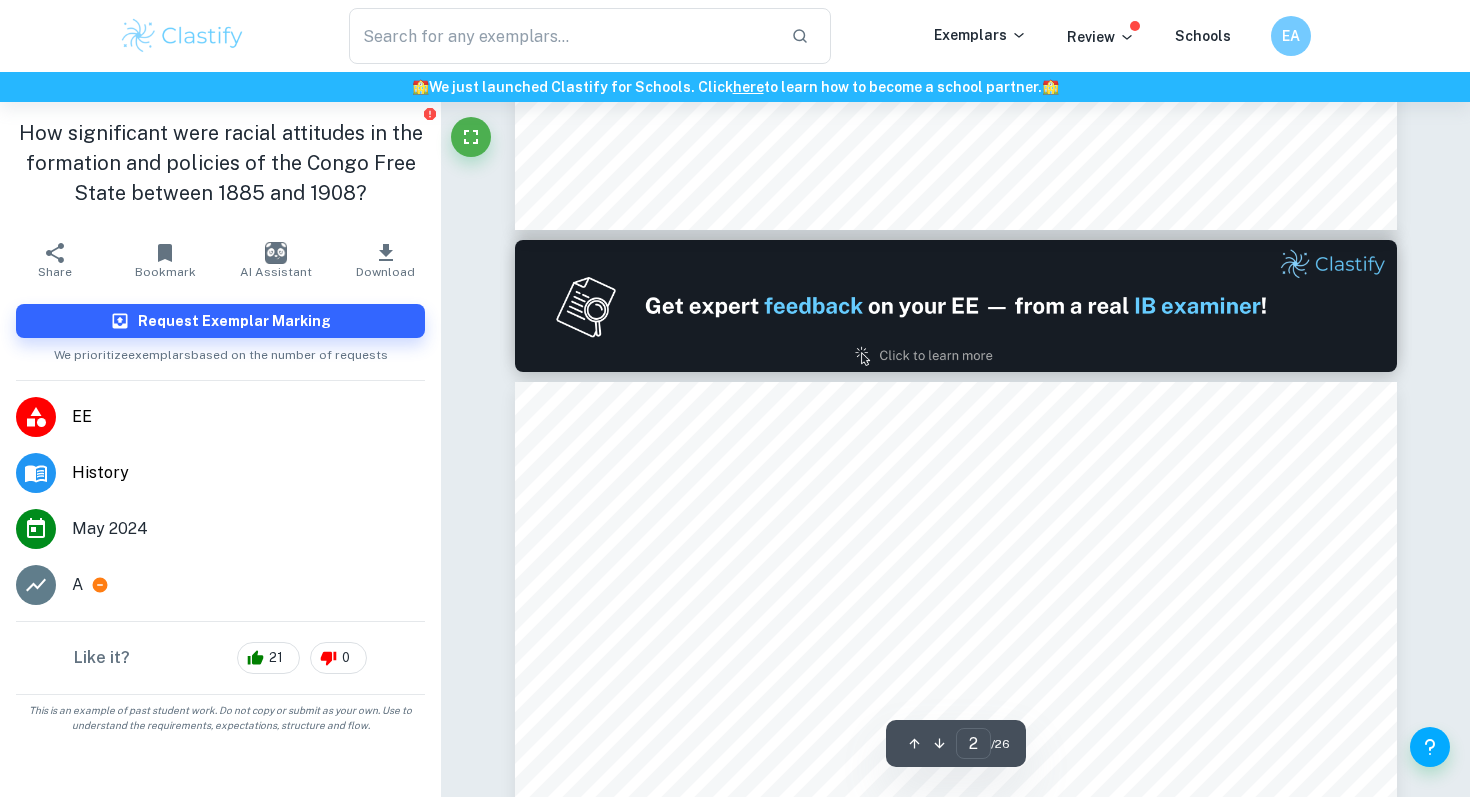 type on "1" 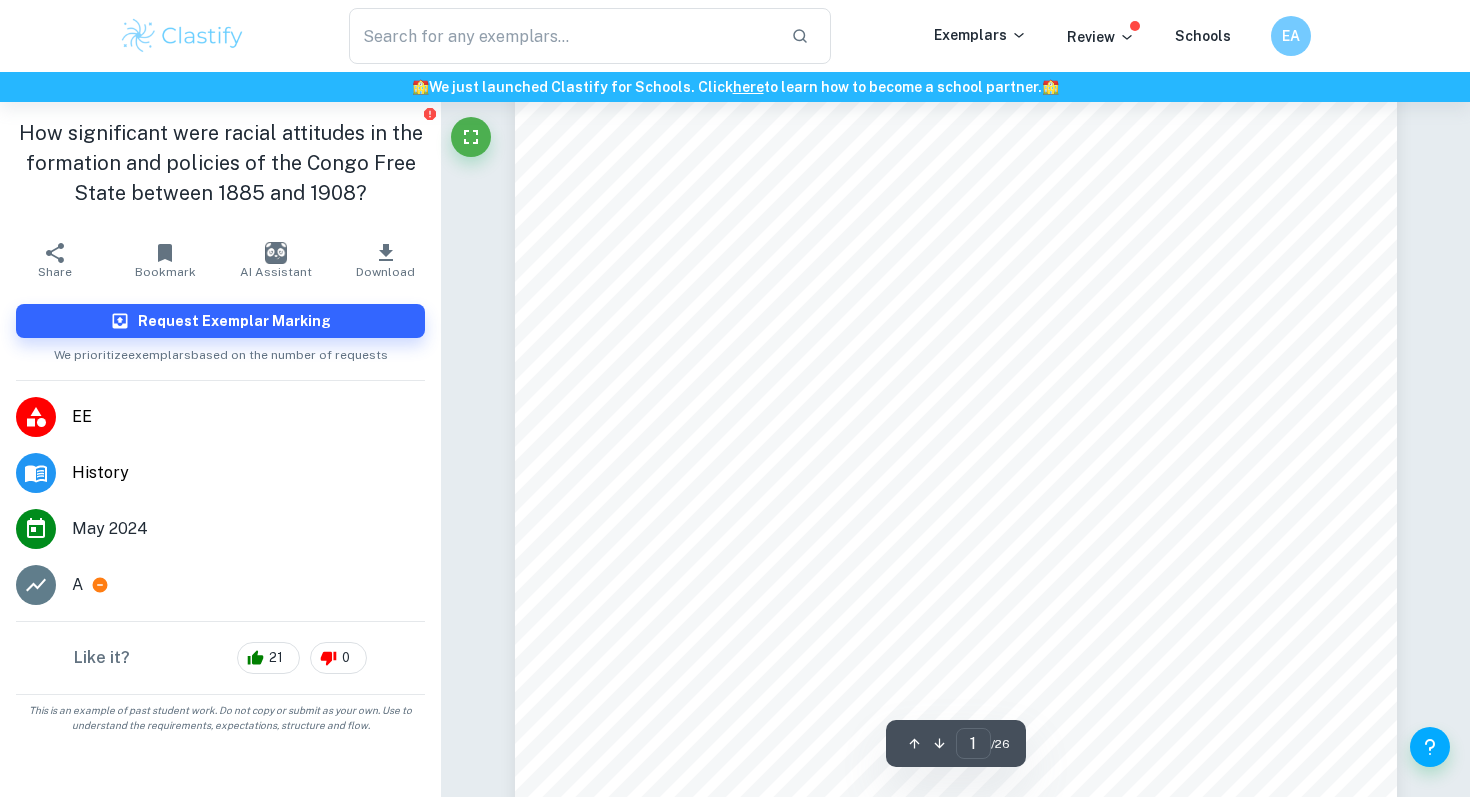 scroll, scrollTop: 0, scrollLeft: 0, axis: both 